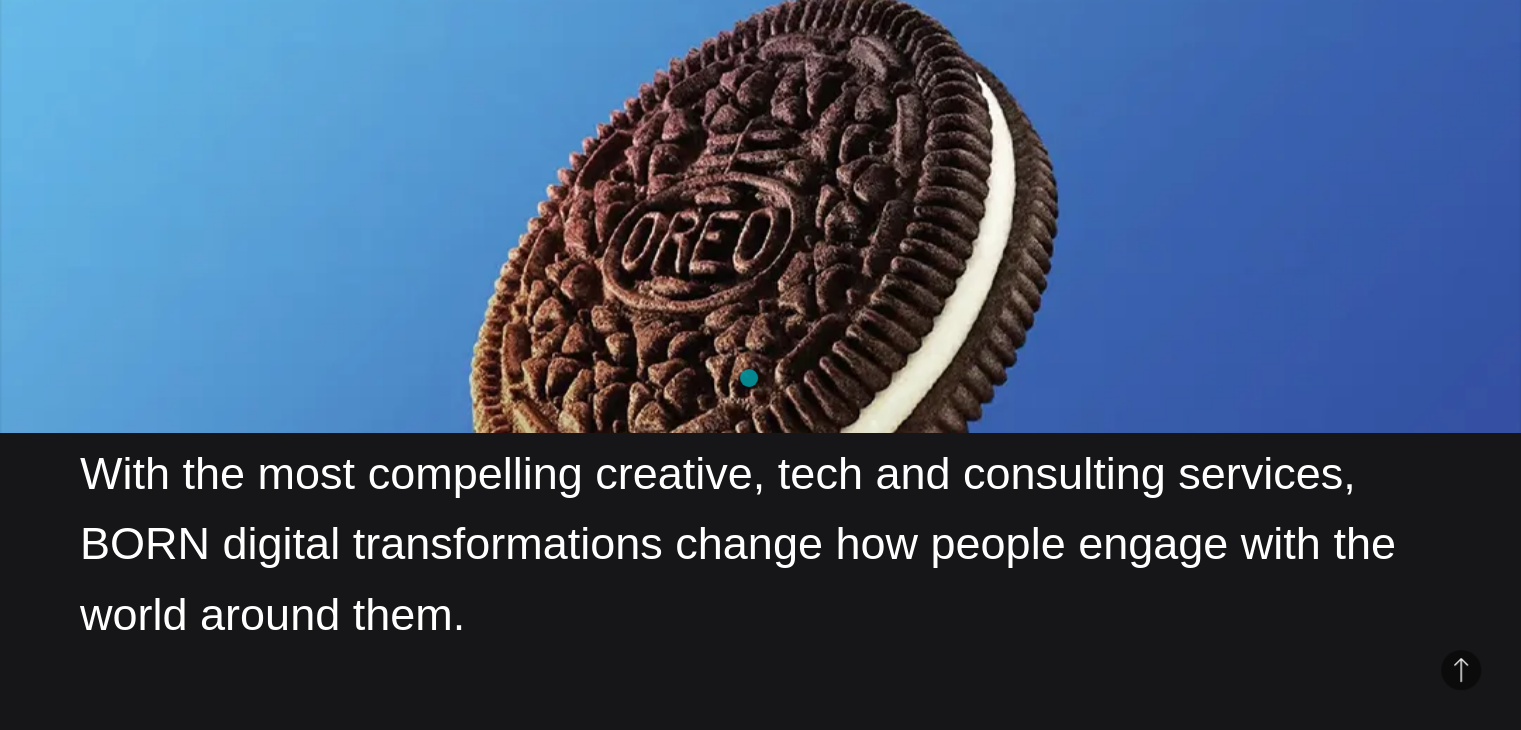scroll, scrollTop: 2300, scrollLeft: 0, axis: vertical 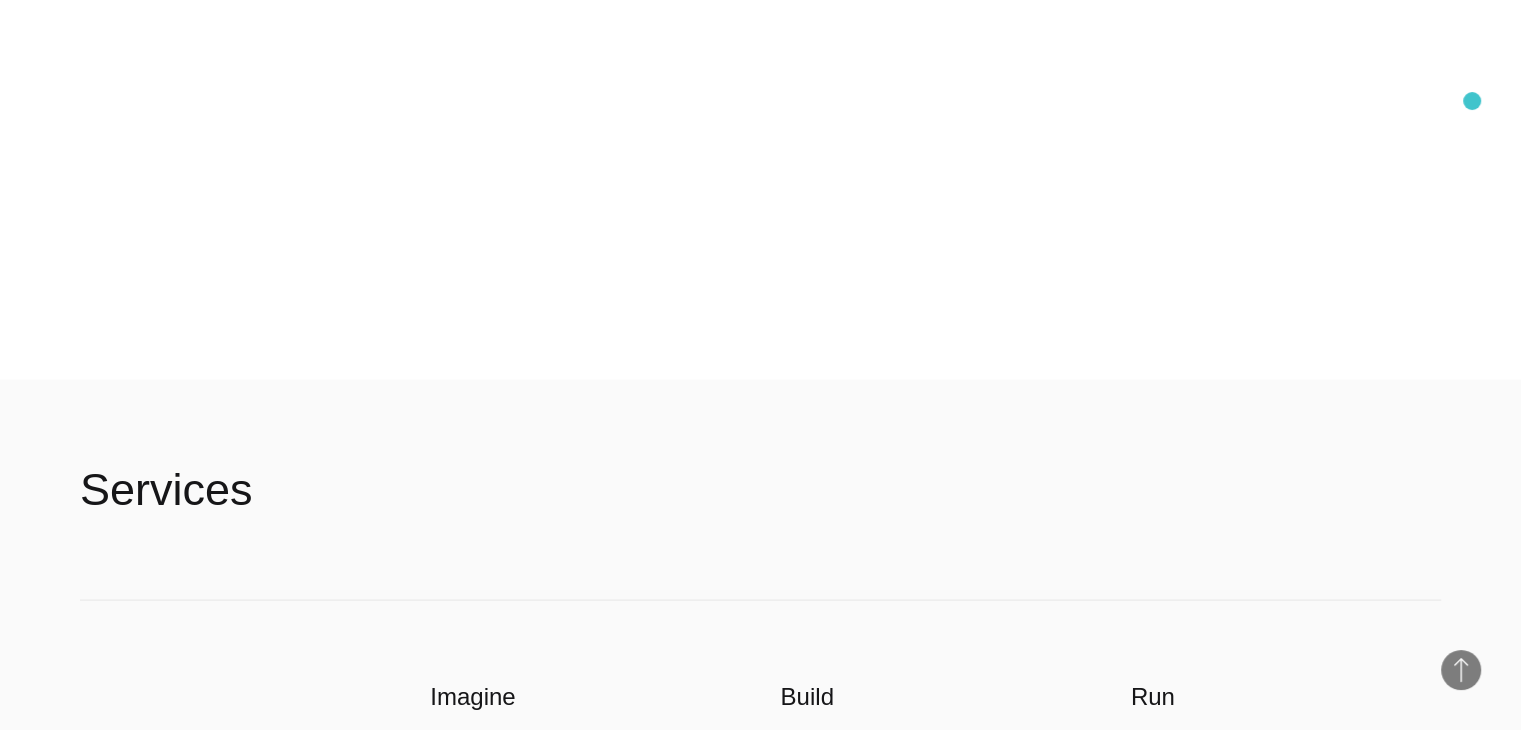 click at bounding box center (20, 2170) 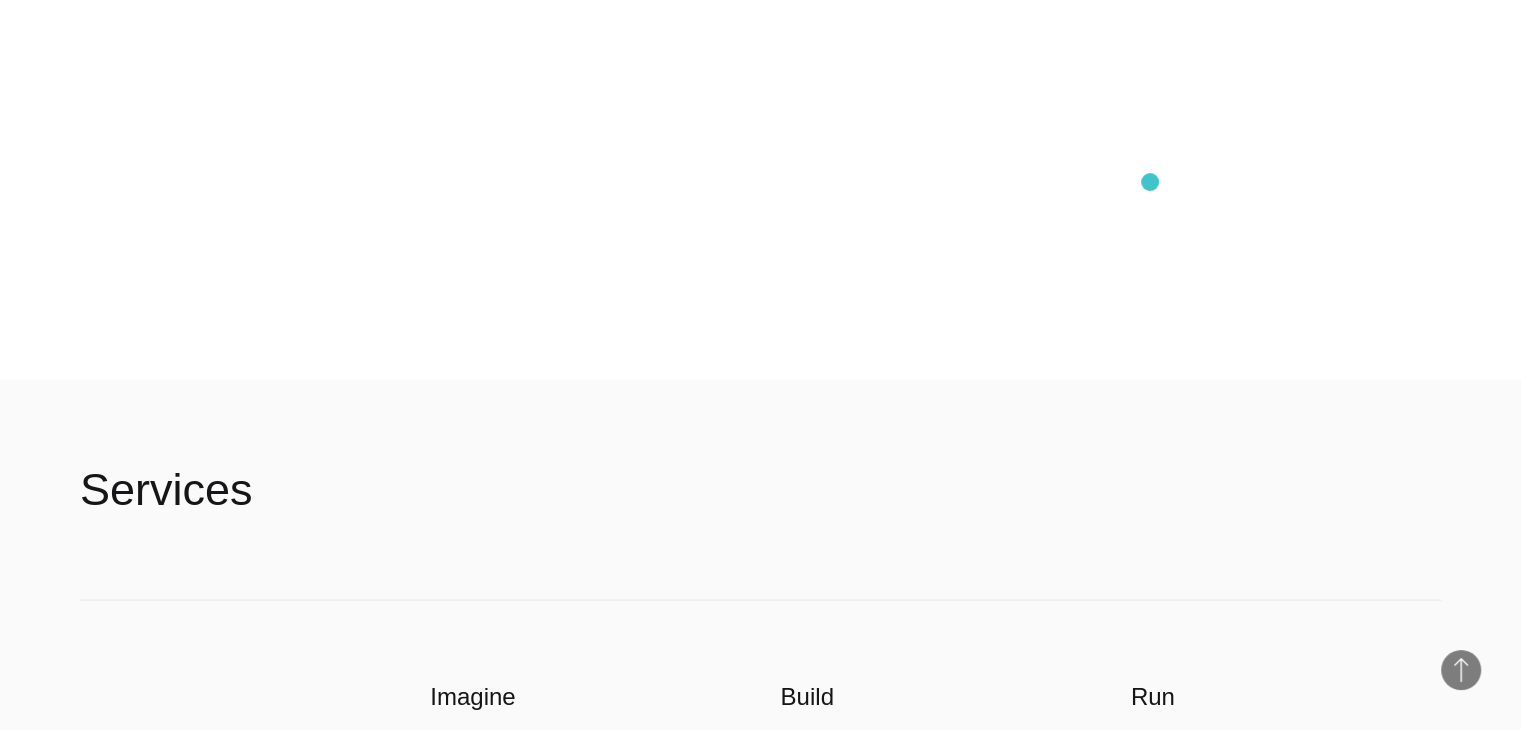 click at bounding box center [91, 2186] 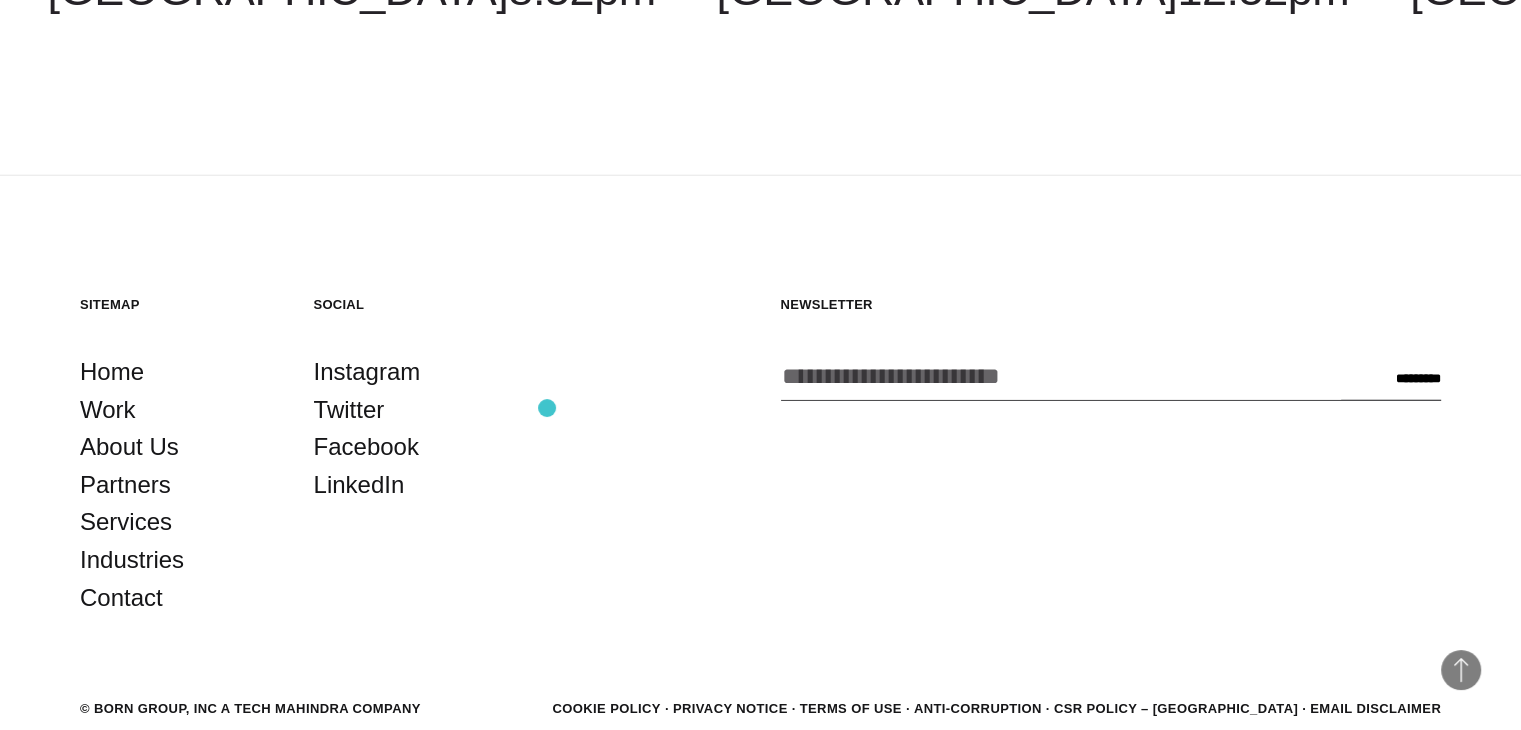 scroll, scrollTop: 5416, scrollLeft: 0, axis: vertical 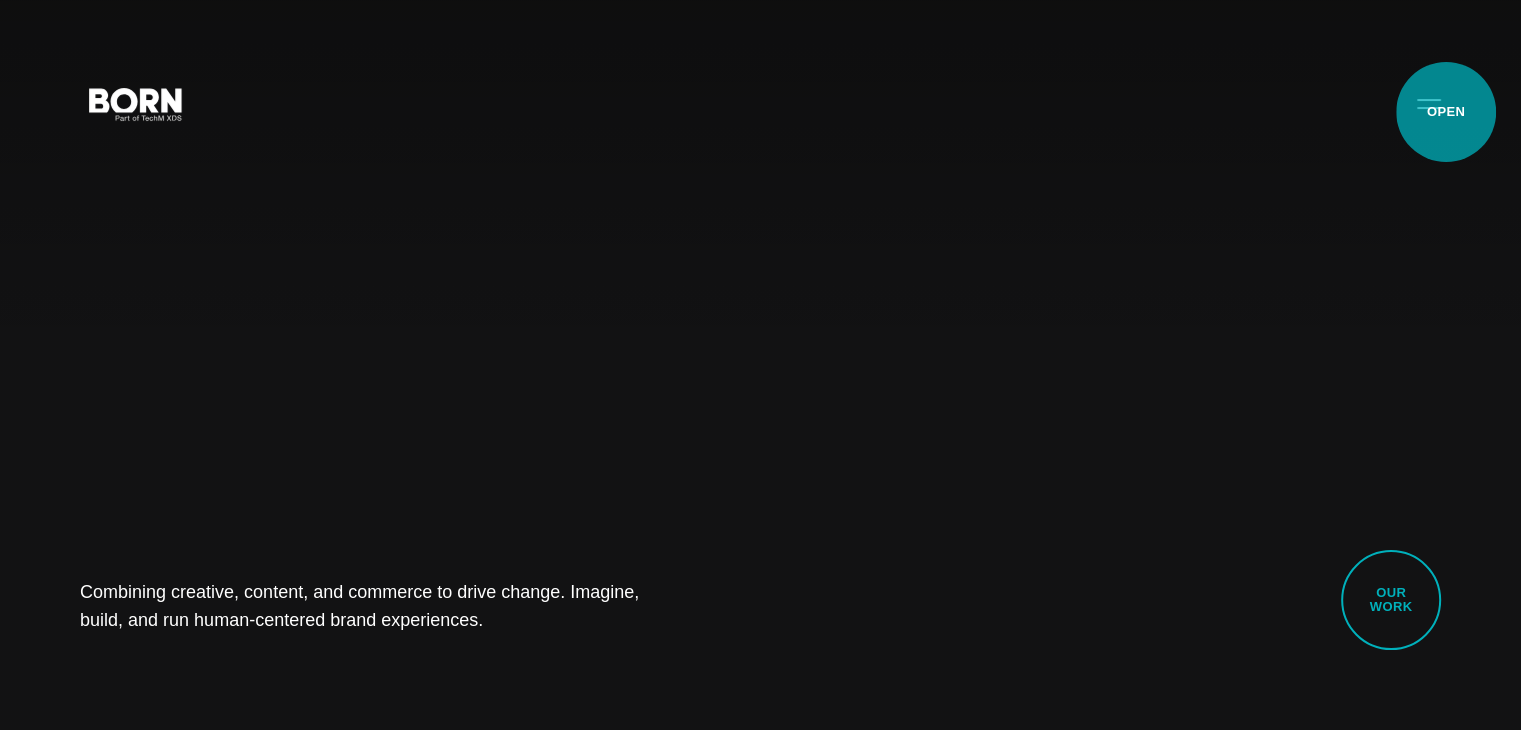 click on "Primary Menu" at bounding box center (1429, 103) 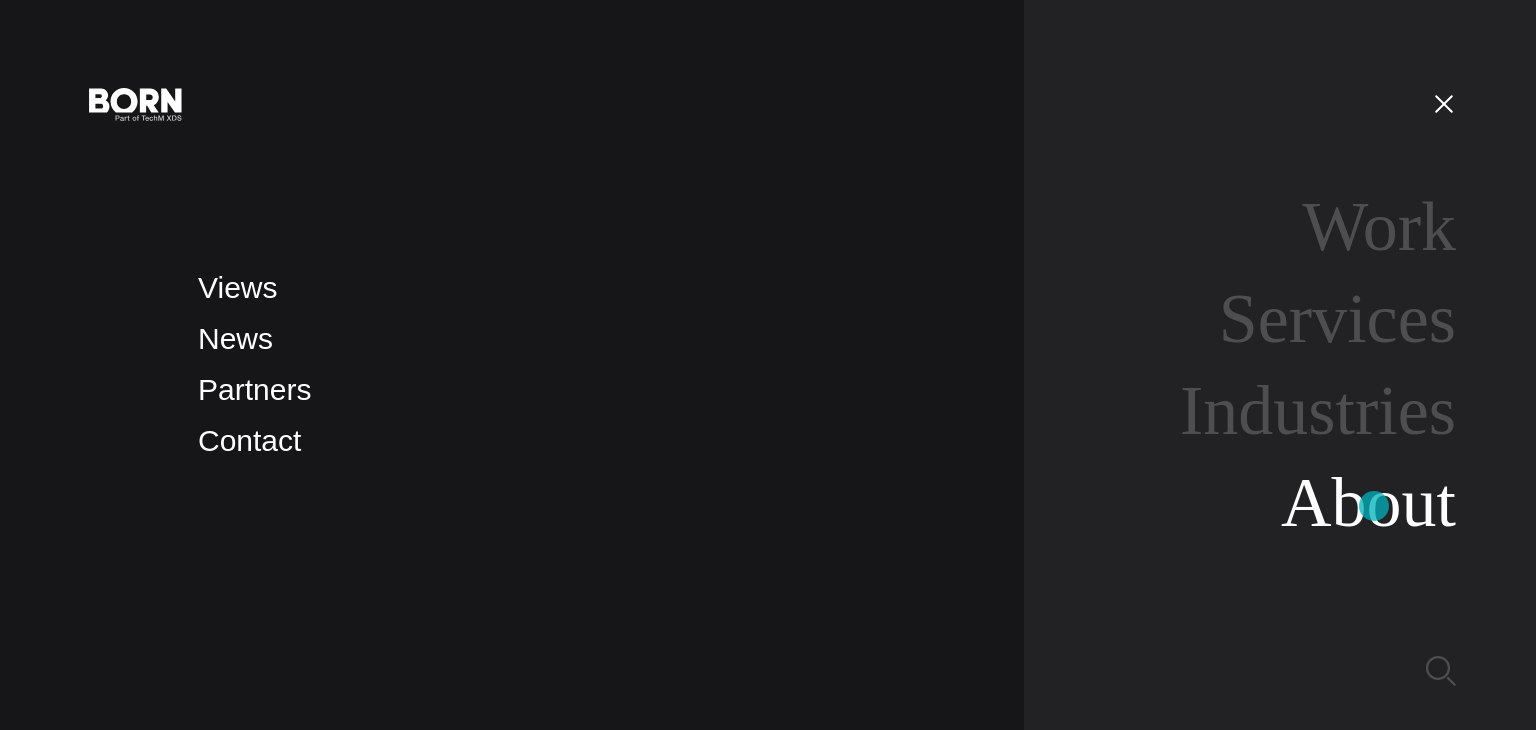 click on "About" at bounding box center (1368, 502) 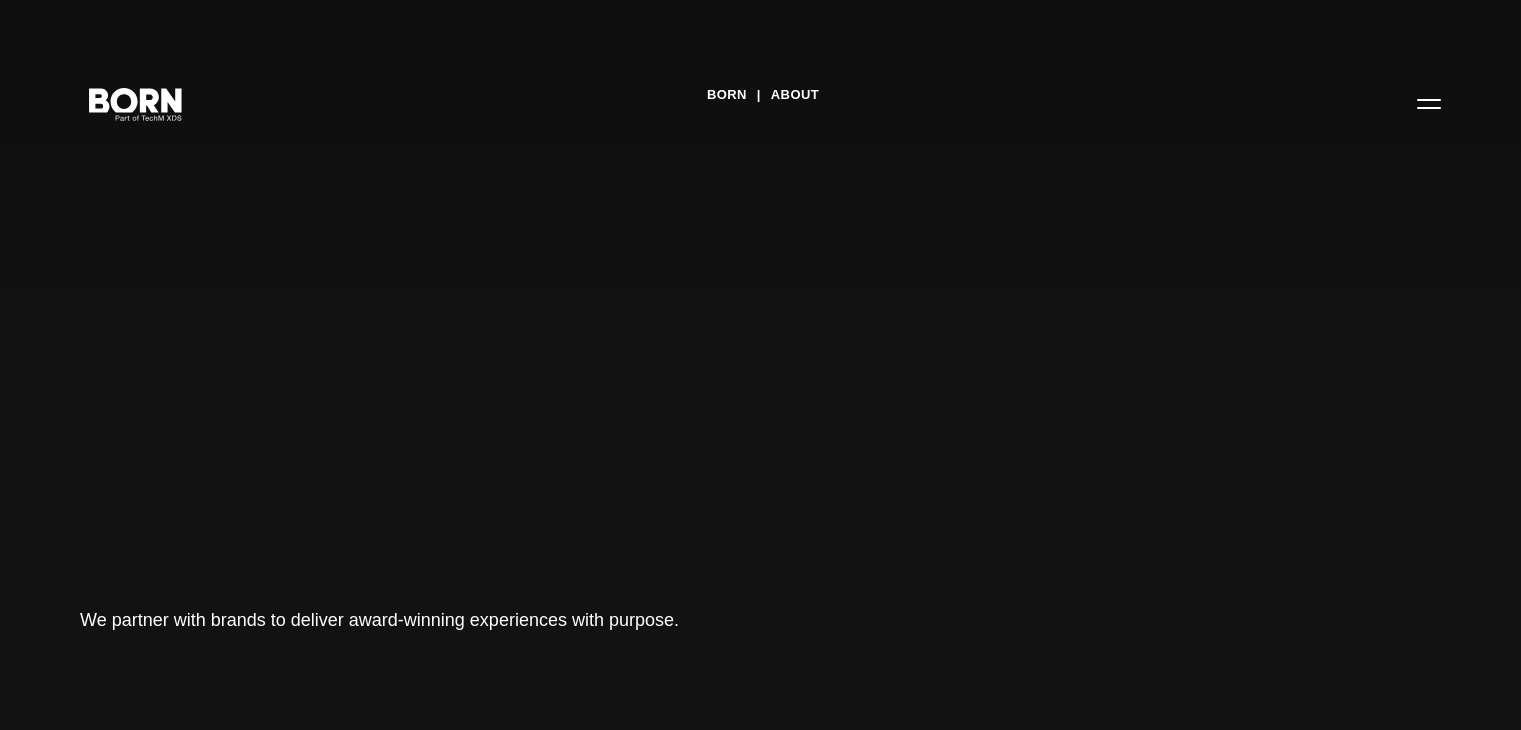 scroll, scrollTop: 0, scrollLeft: 0, axis: both 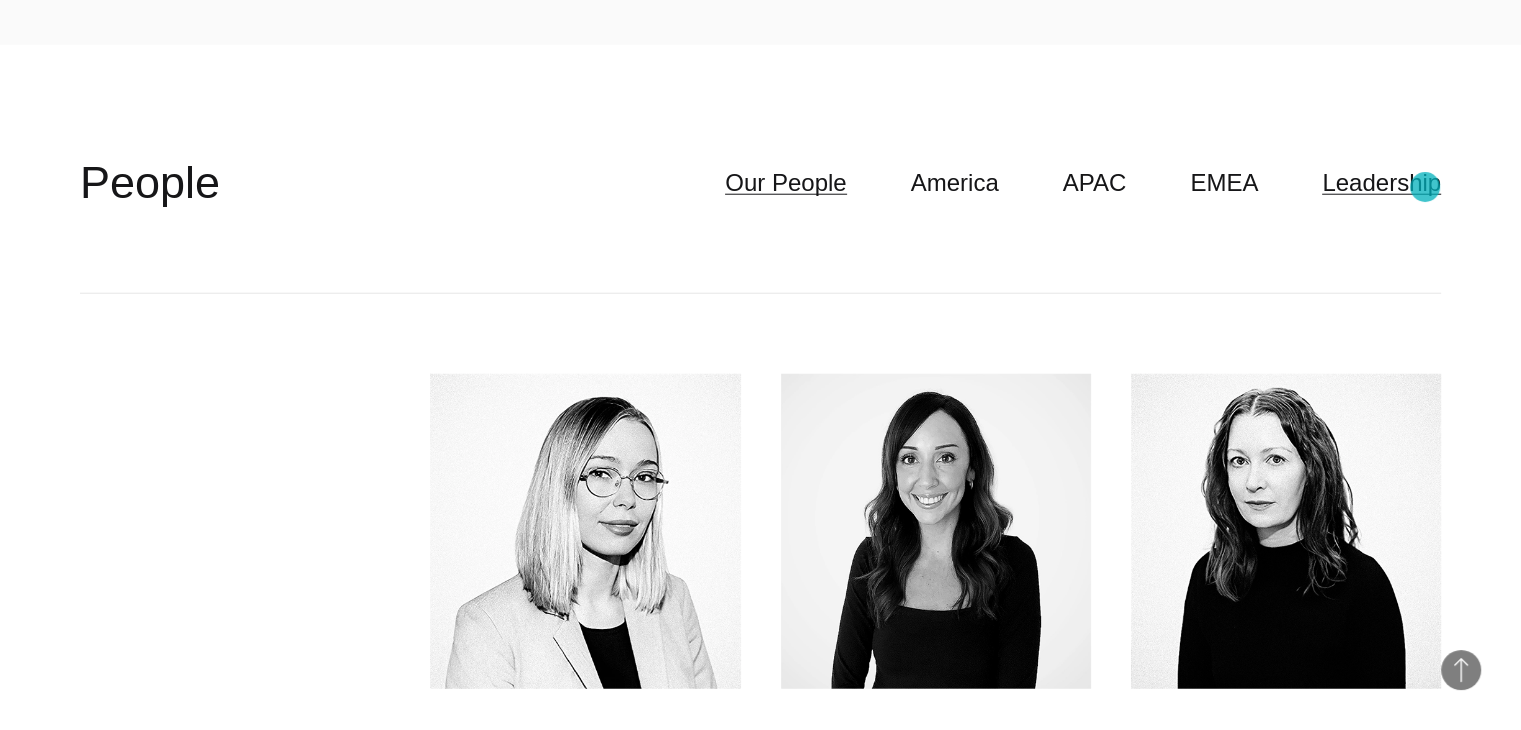 click on "Leadership" at bounding box center [1381, 183] 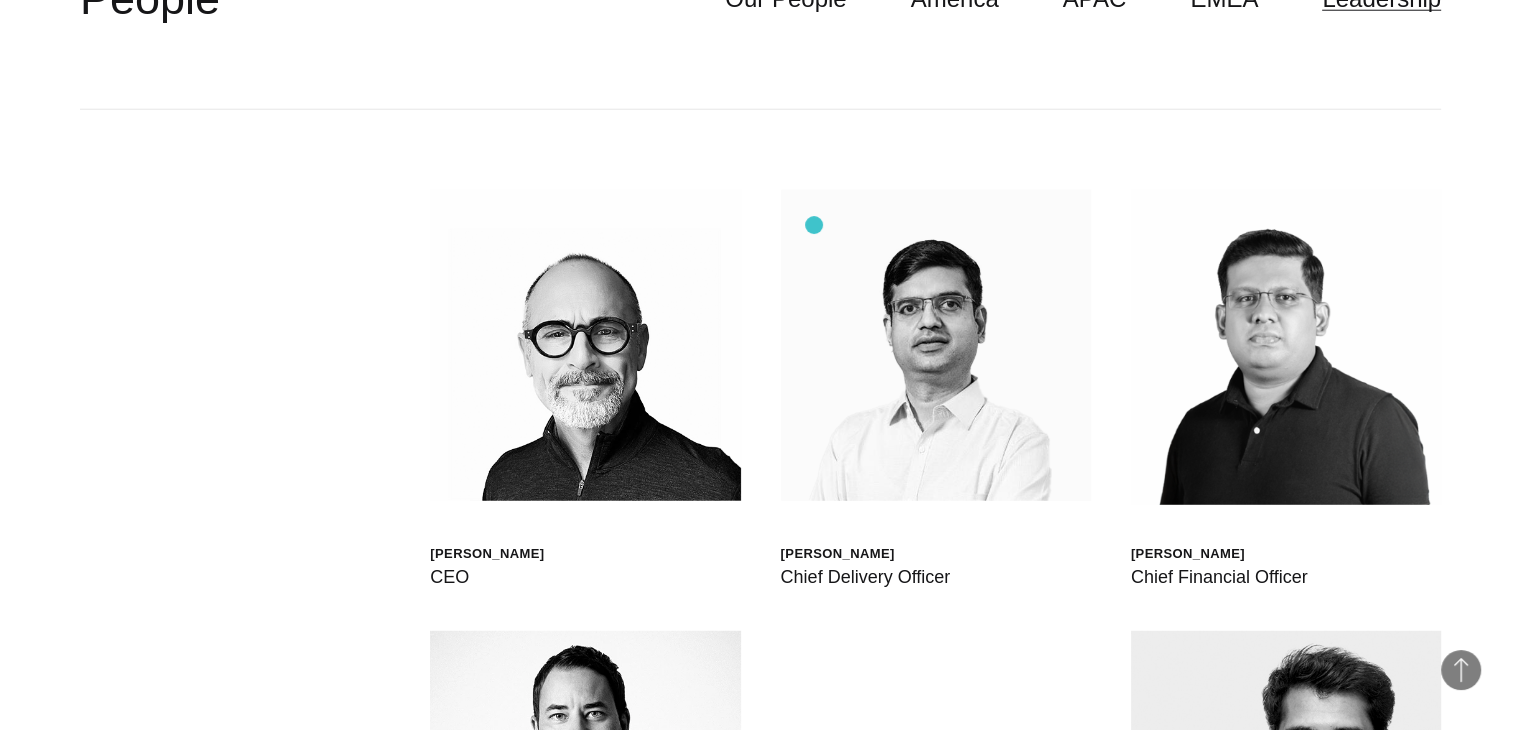 scroll, scrollTop: 5500, scrollLeft: 0, axis: vertical 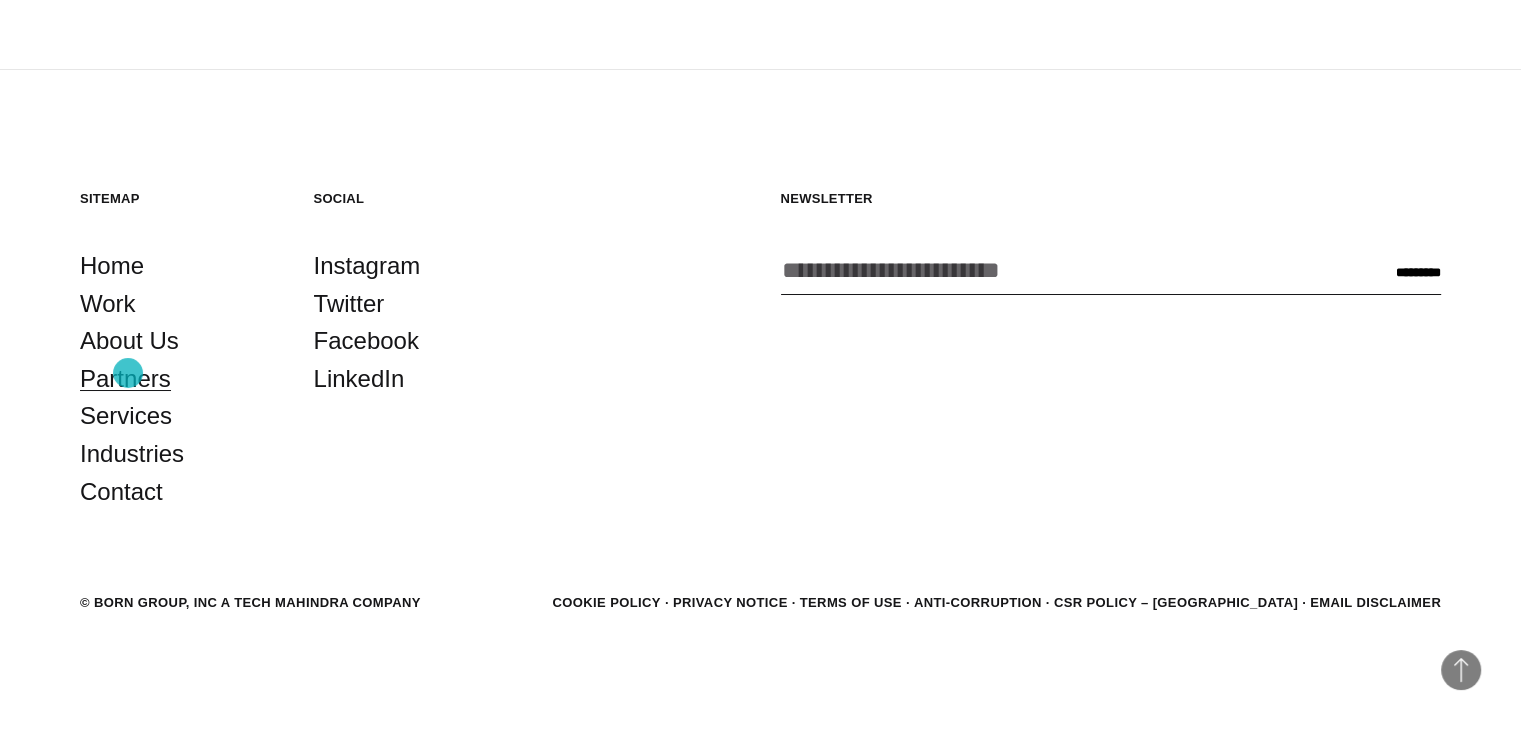 click on "Partners" at bounding box center (125, 379) 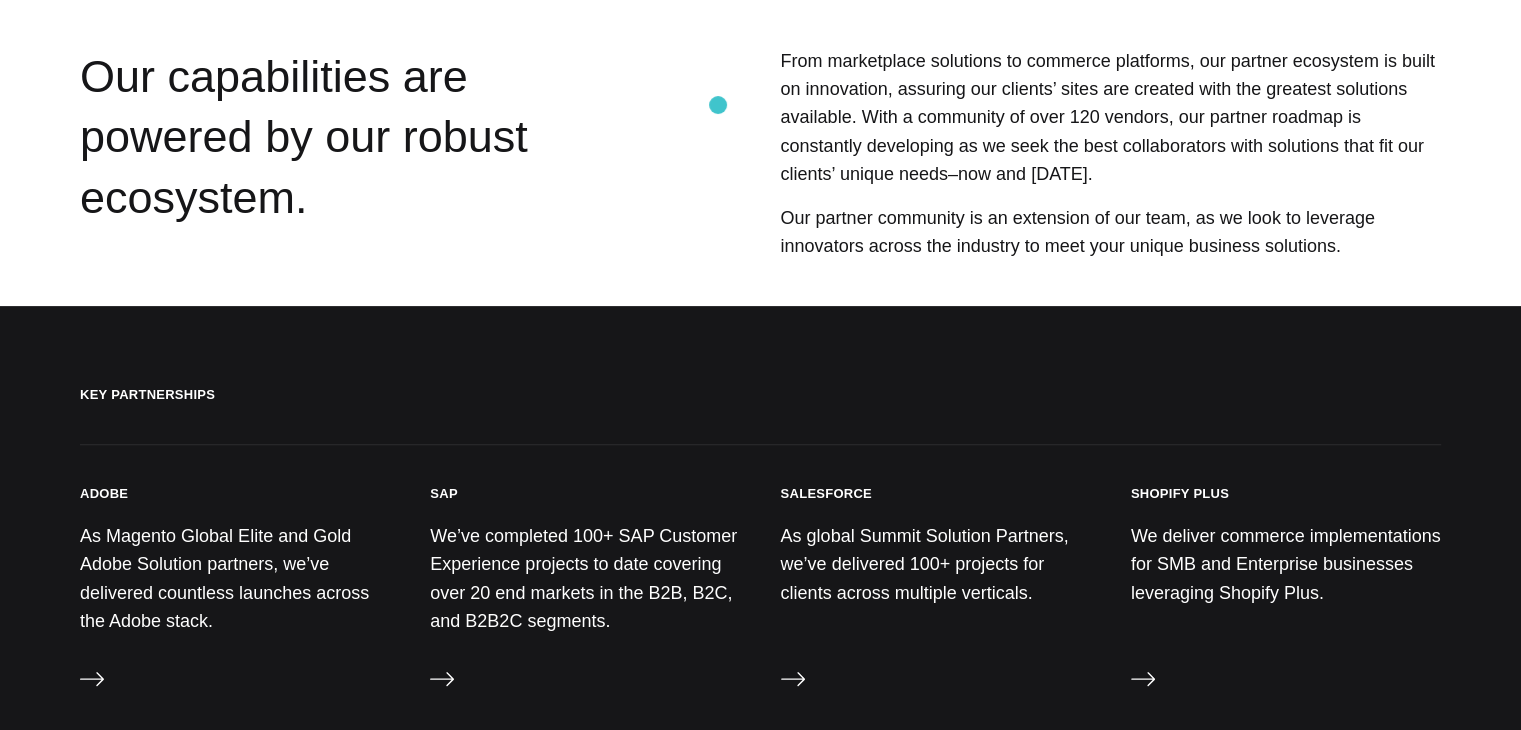 scroll, scrollTop: 700, scrollLeft: 0, axis: vertical 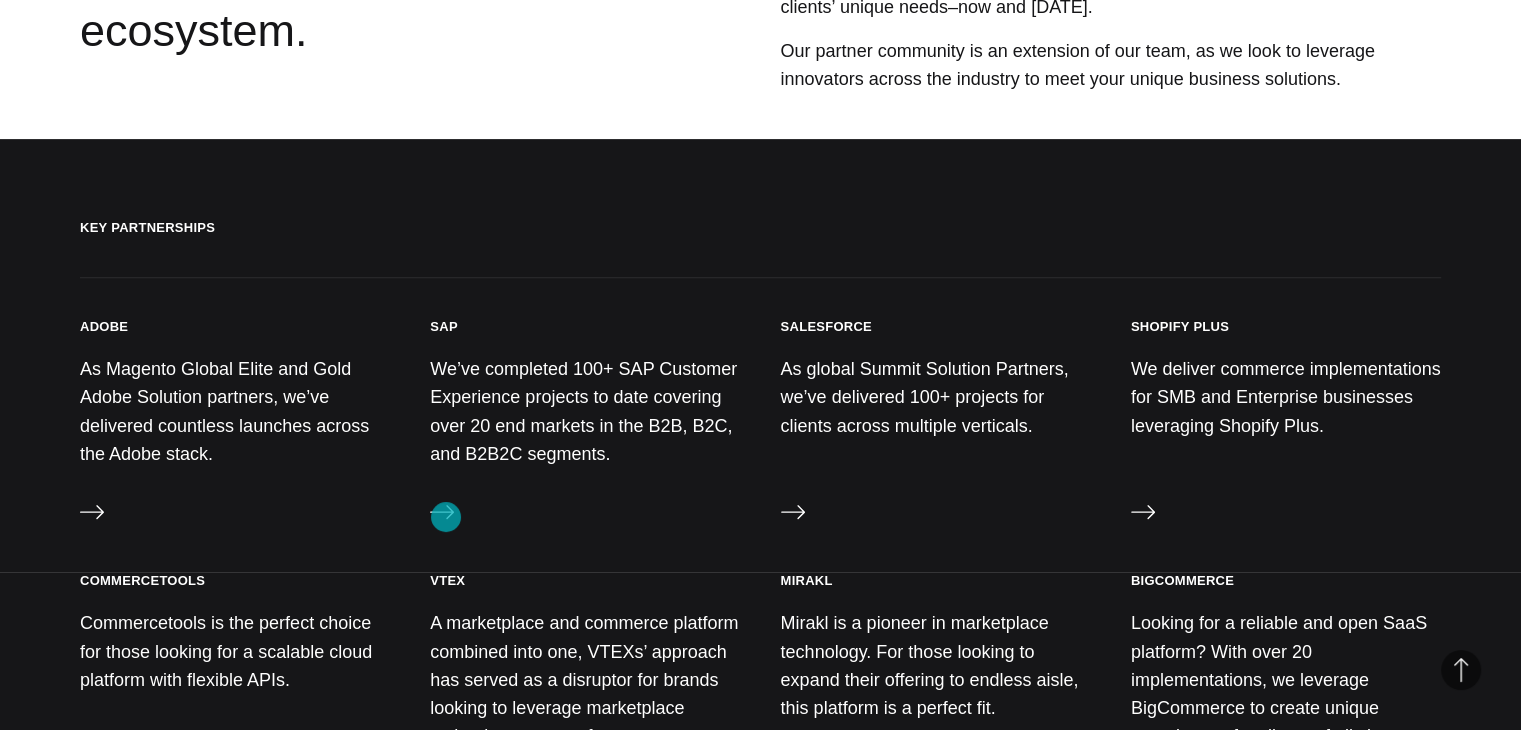 click 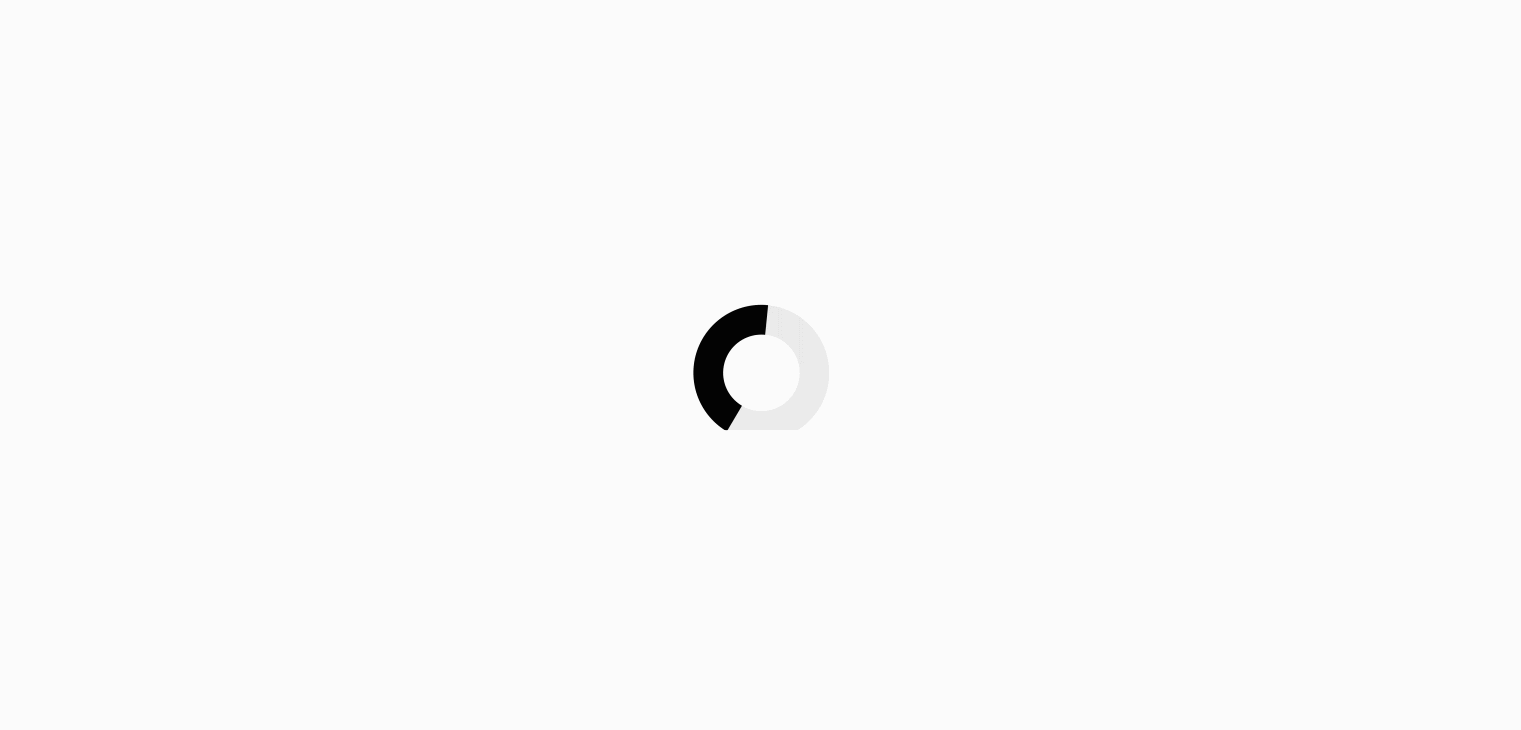 scroll, scrollTop: 0, scrollLeft: 0, axis: both 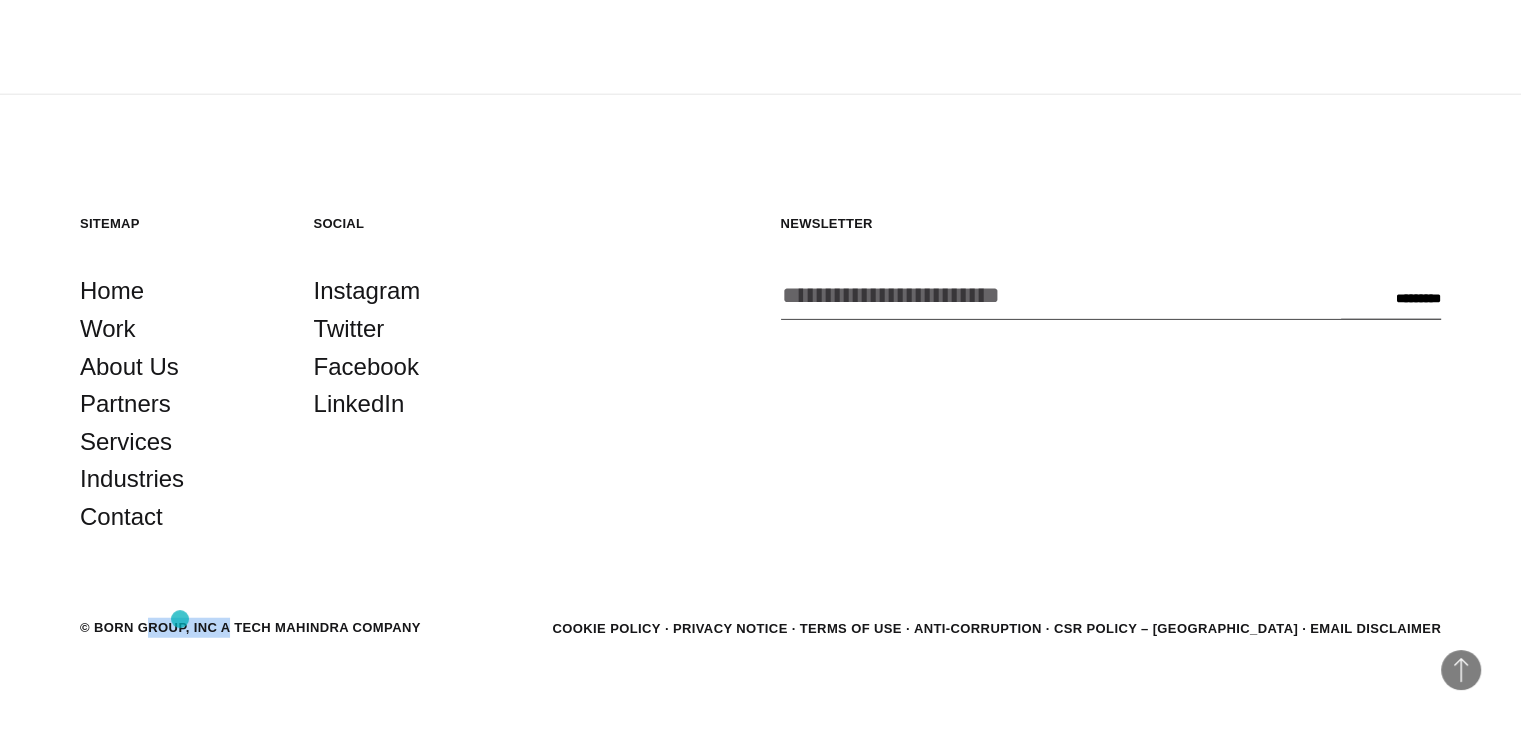 drag, startPoint x: 93, startPoint y: 593, endPoint x: 180, endPoint y: 619, distance: 90.80198 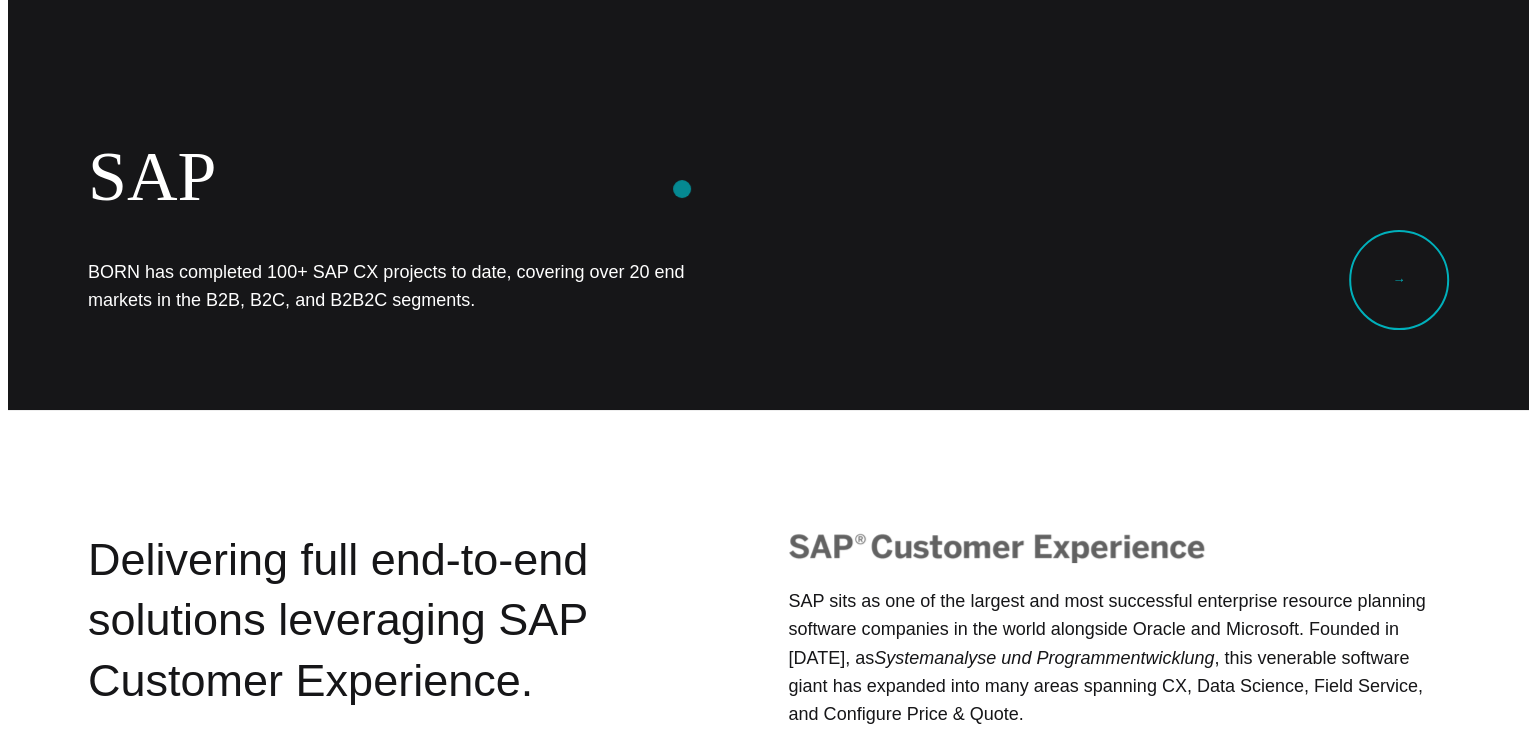 scroll, scrollTop: 0, scrollLeft: 0, axis: both 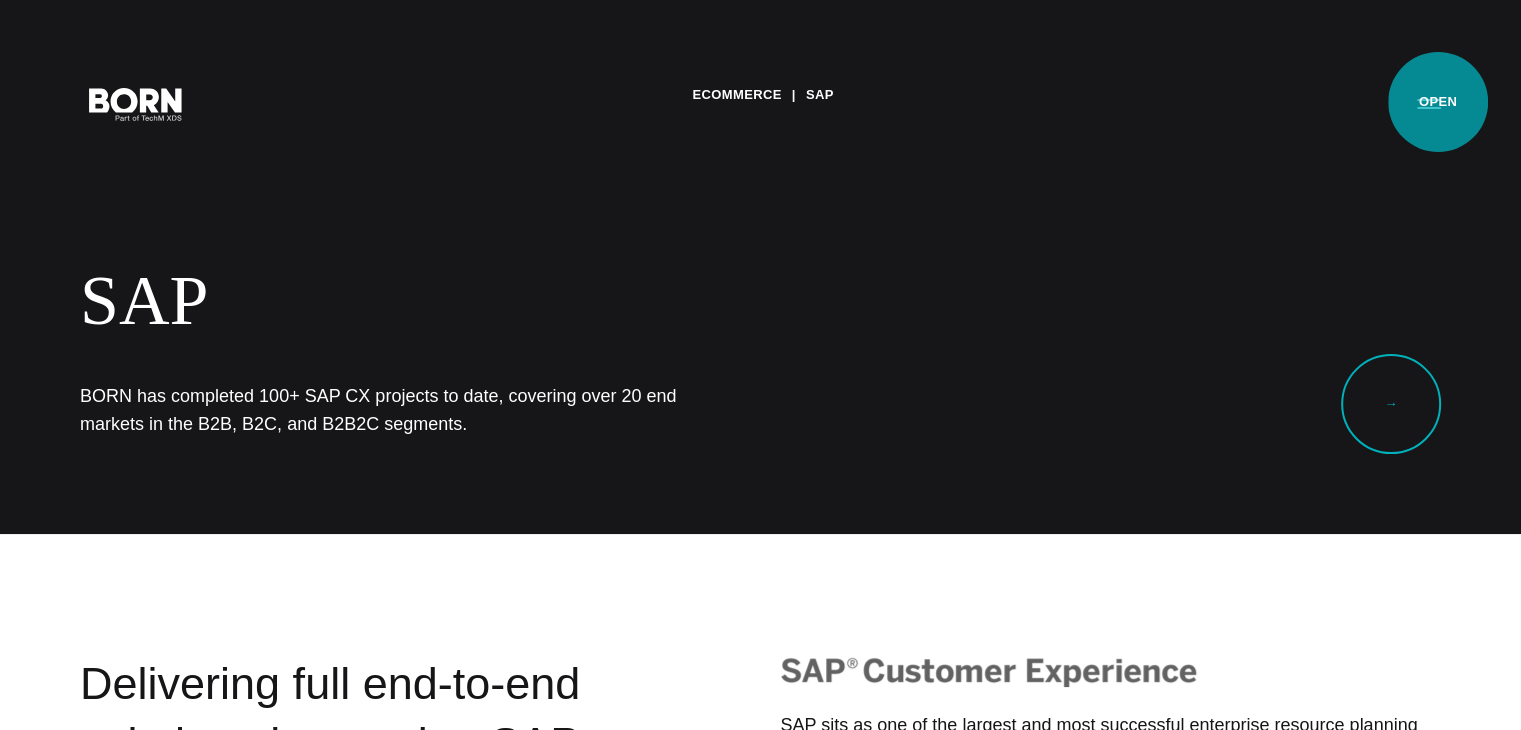 click on "Primary Menu" at bounding box center (1429, 103) 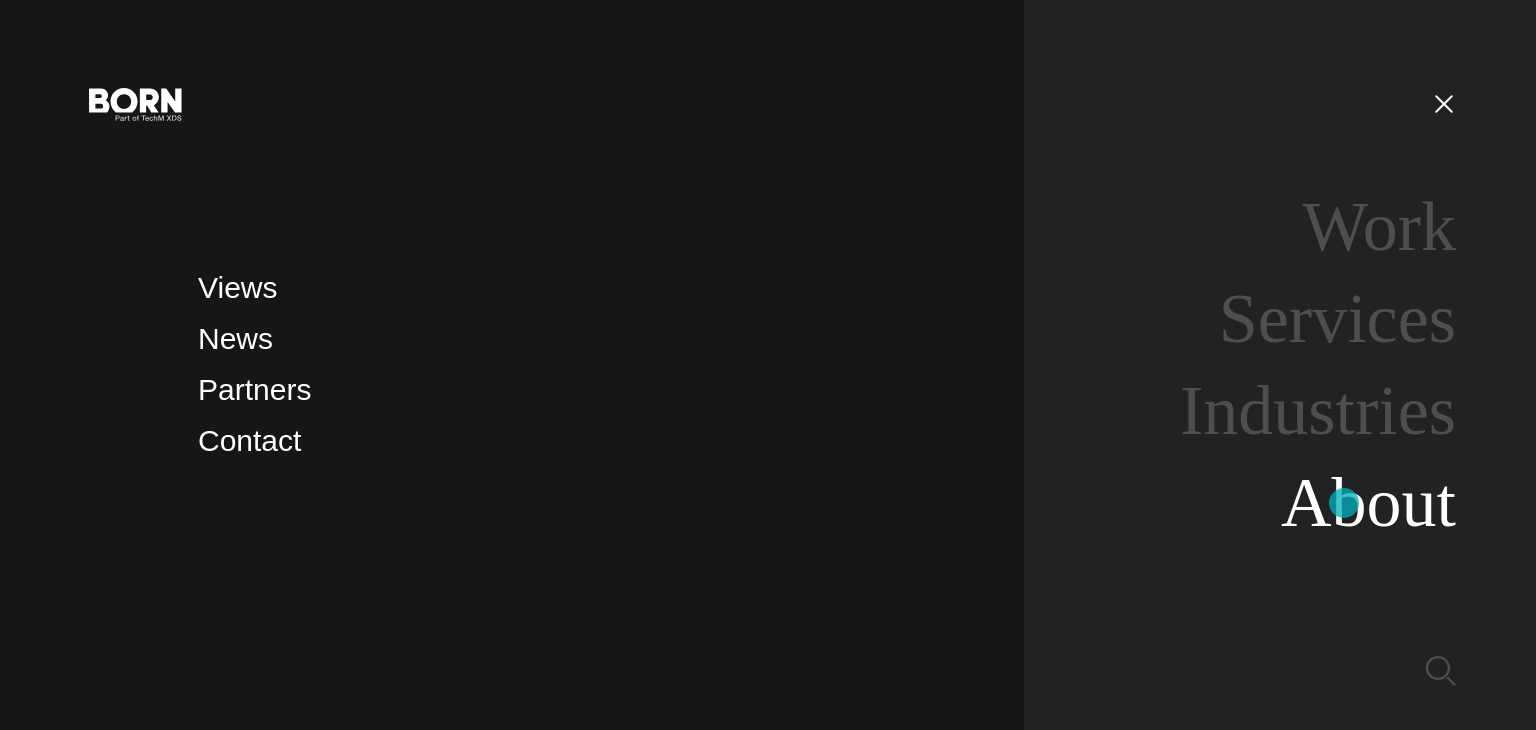 click on "About" at bounding box center [1368, 502] 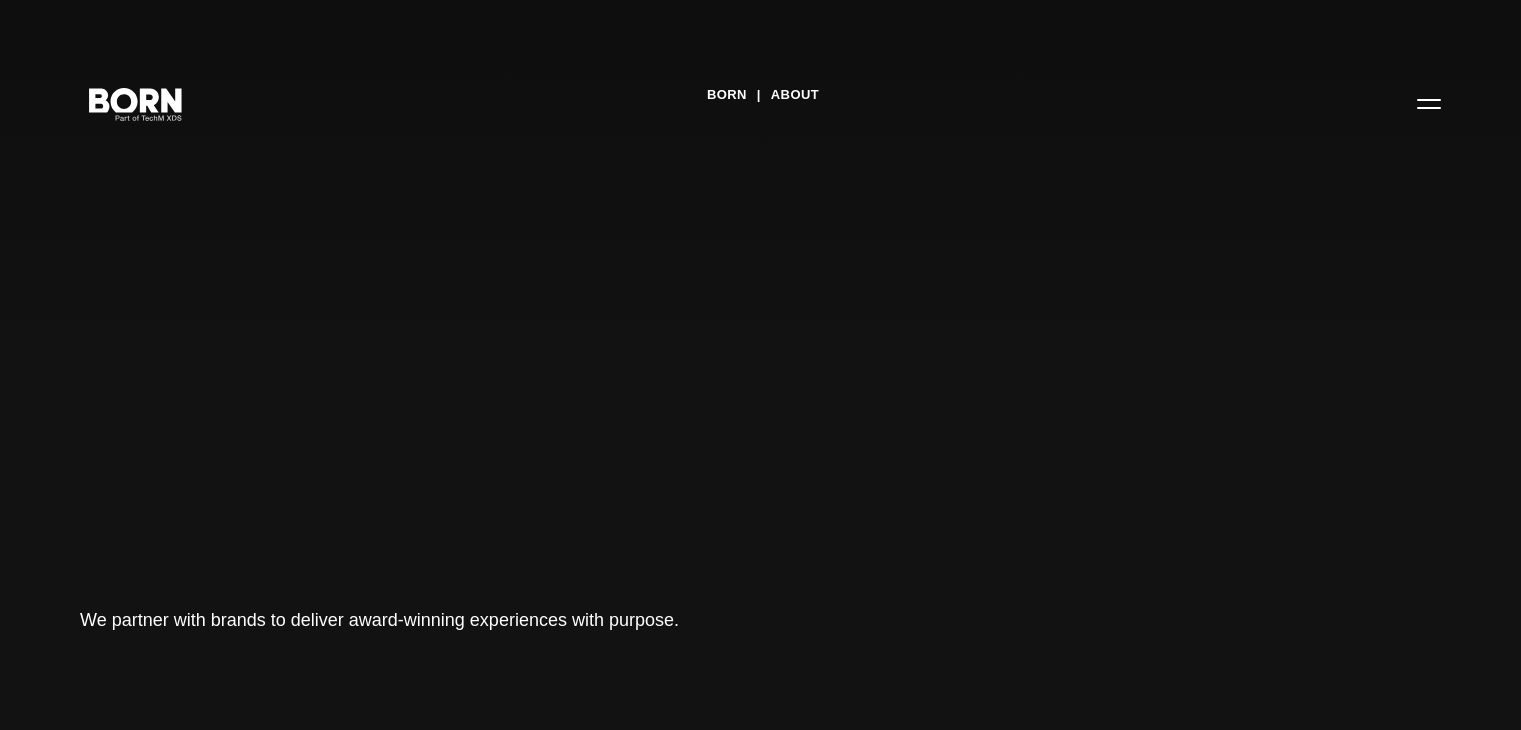 scroll, scrollTop: 0, scrollLeft: 0, axis: both 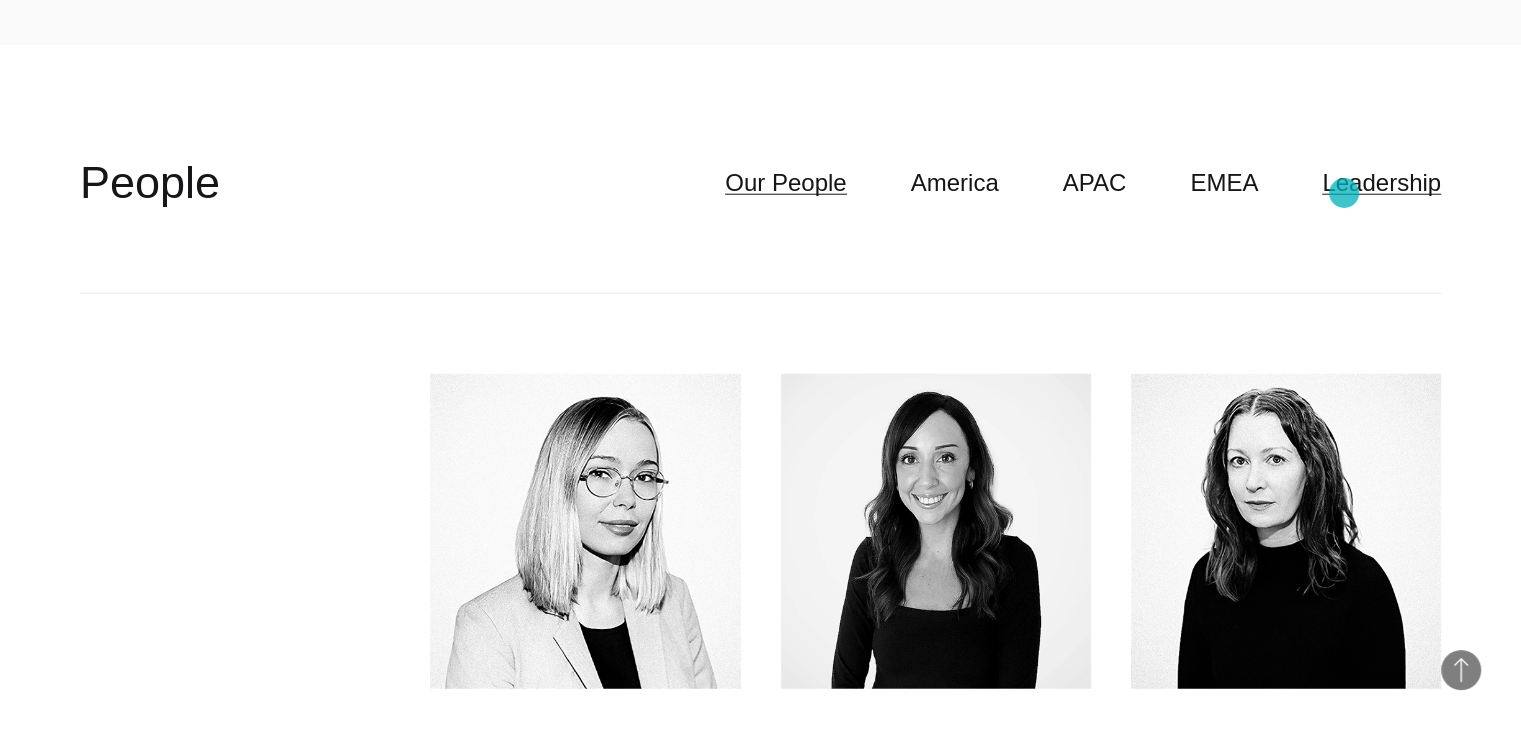 click on "Leadership" at bounding box center (1381, 183) 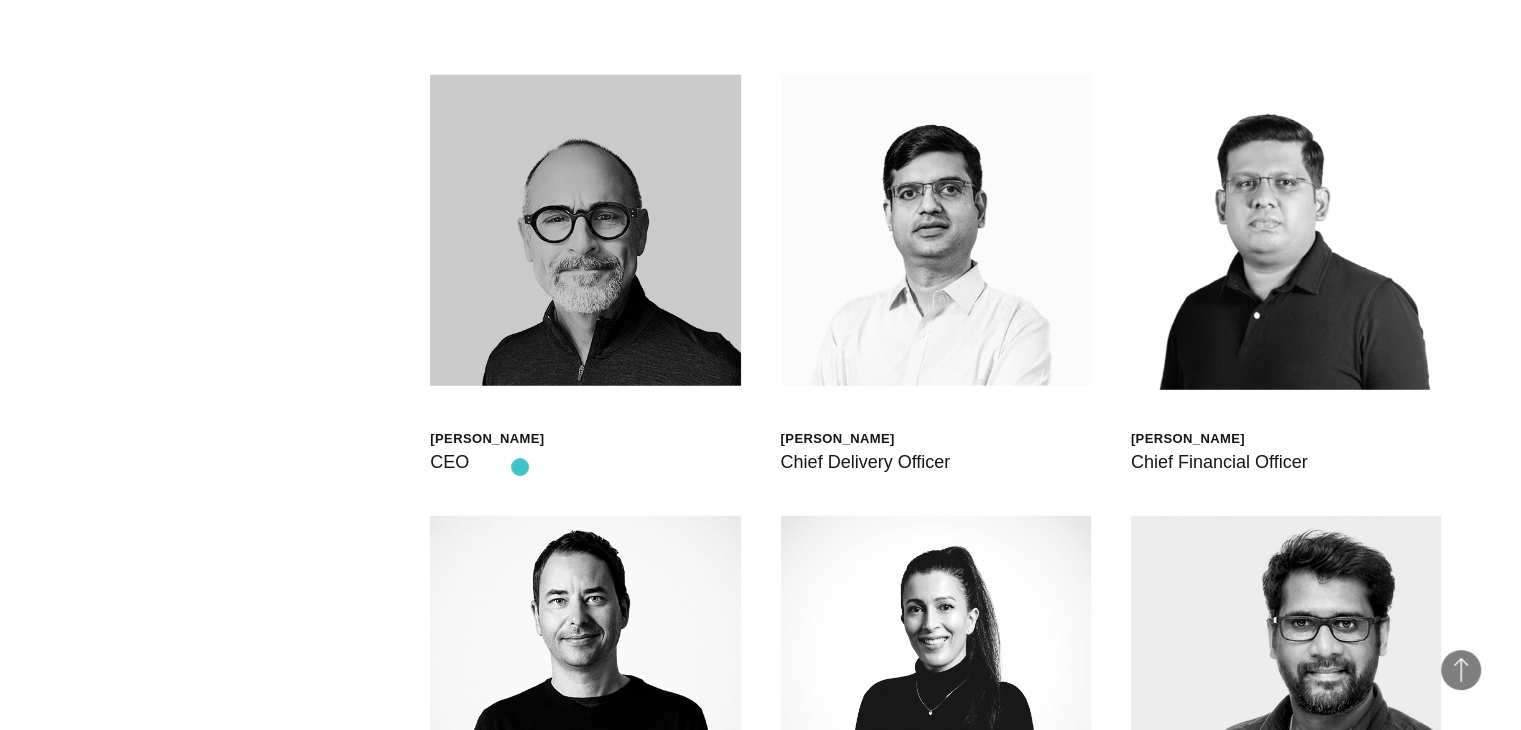 scroll, scrollTop: 5500, scrollLeft: 0, axis: vertical 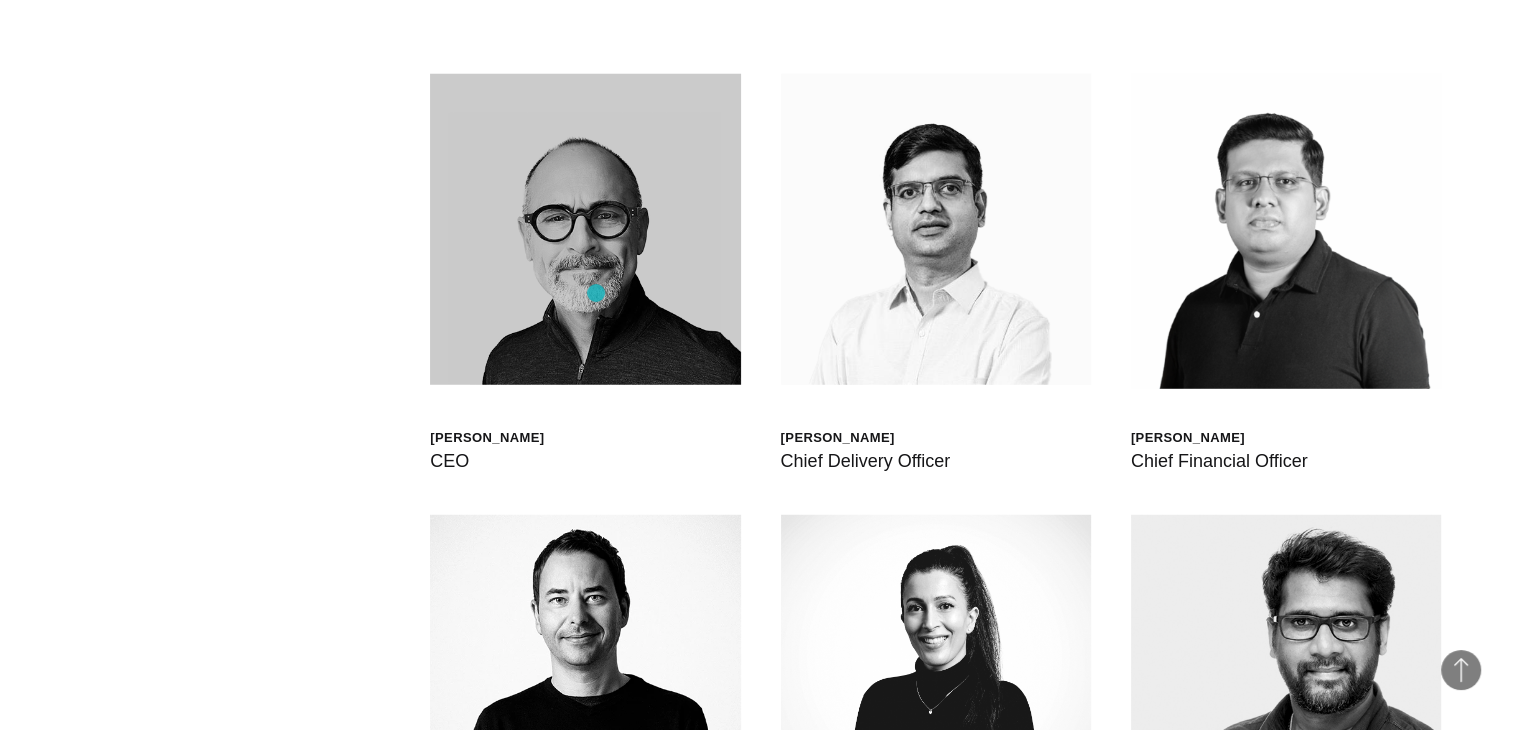 click at bounding box center [585, 229] 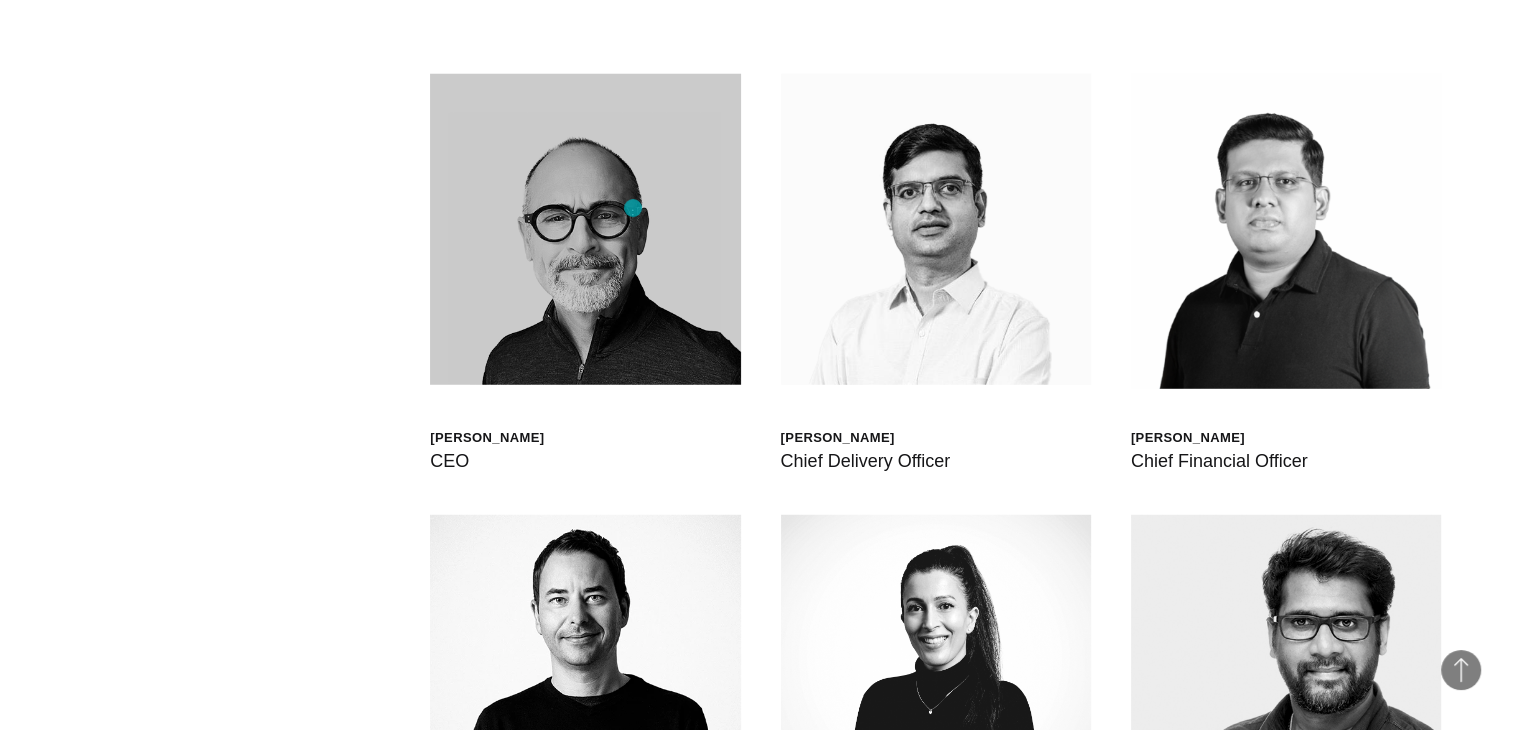 click at bounding box center [585, 229] 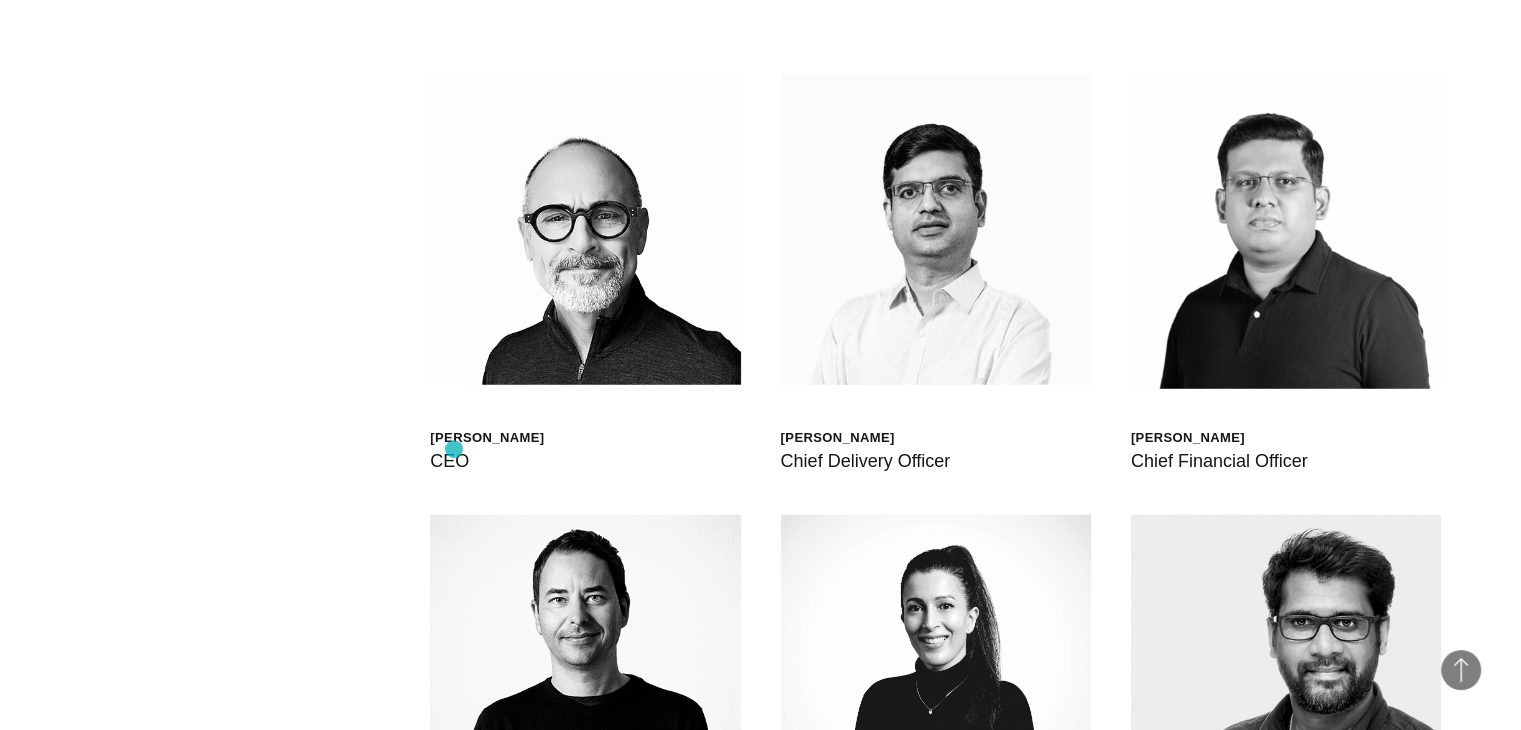 drag, startPoint x: 454, startPoint y: 449, endPoint x: 424, endPoint y: 456, distance: 30.805843 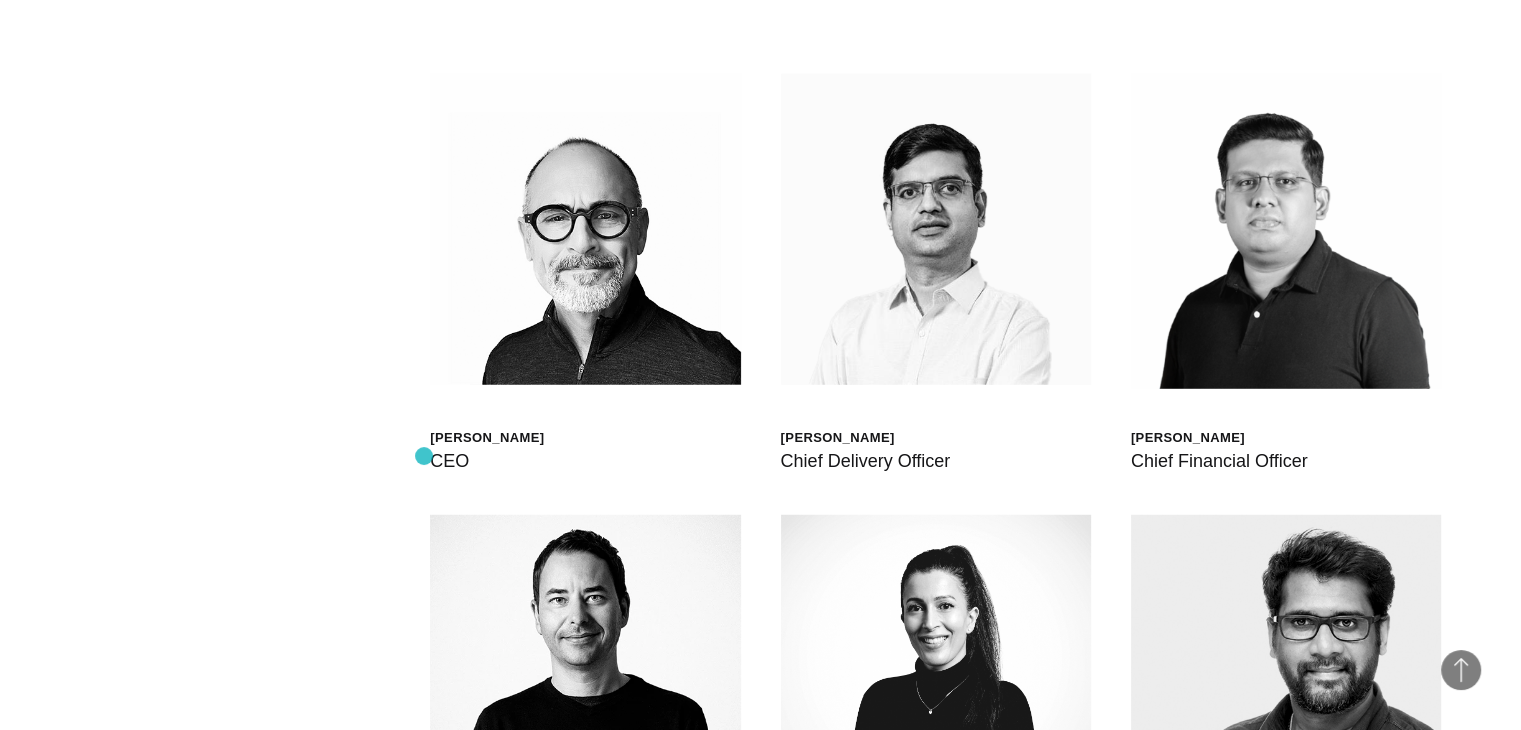 drag, startPoint x: 424, startPoint y: 456, endPoint x: 428, endPoint y: 436, distance: 20.396078 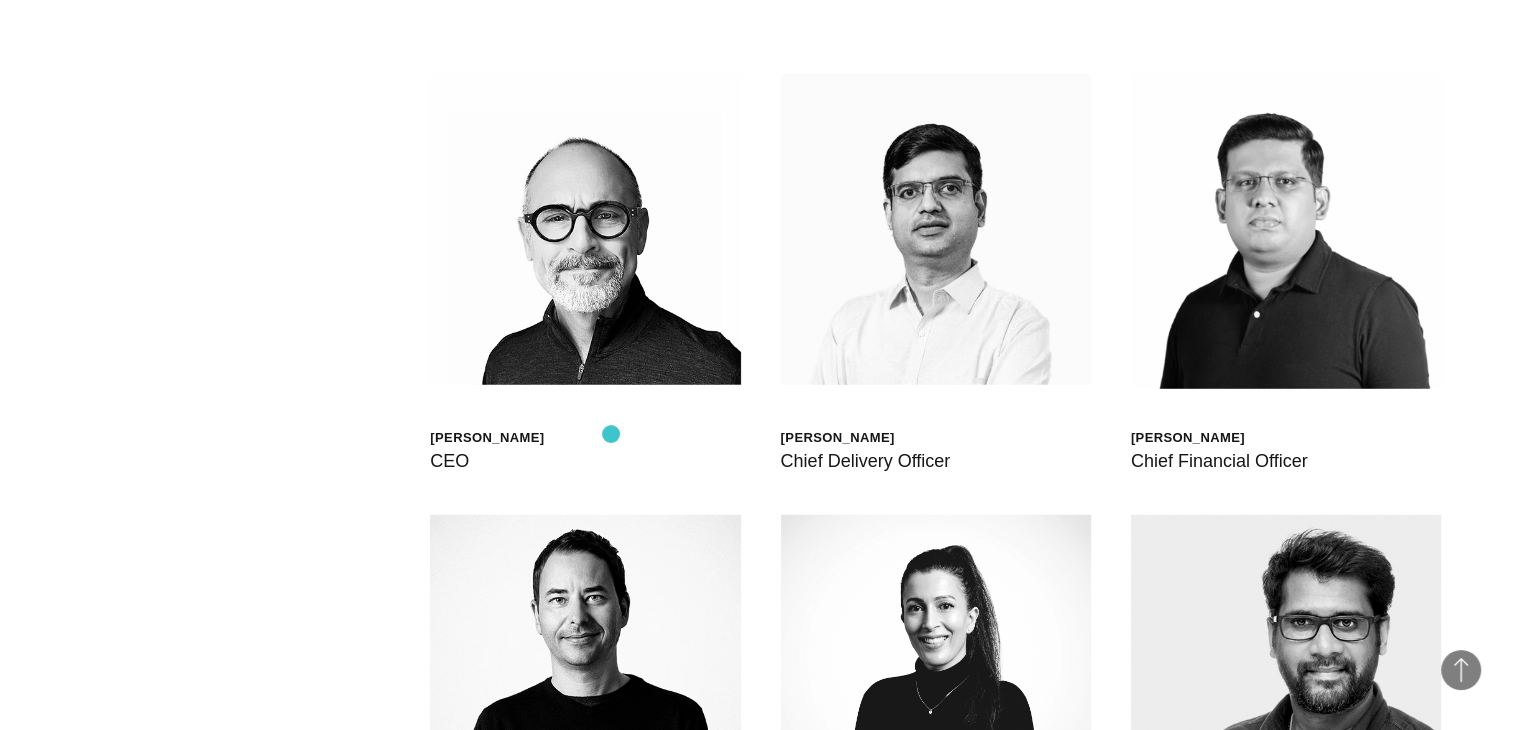 drag, startPoint x: 428, startPoint y: 436, endPoint x: 611, endPoint y: 434, distance: 183.01093 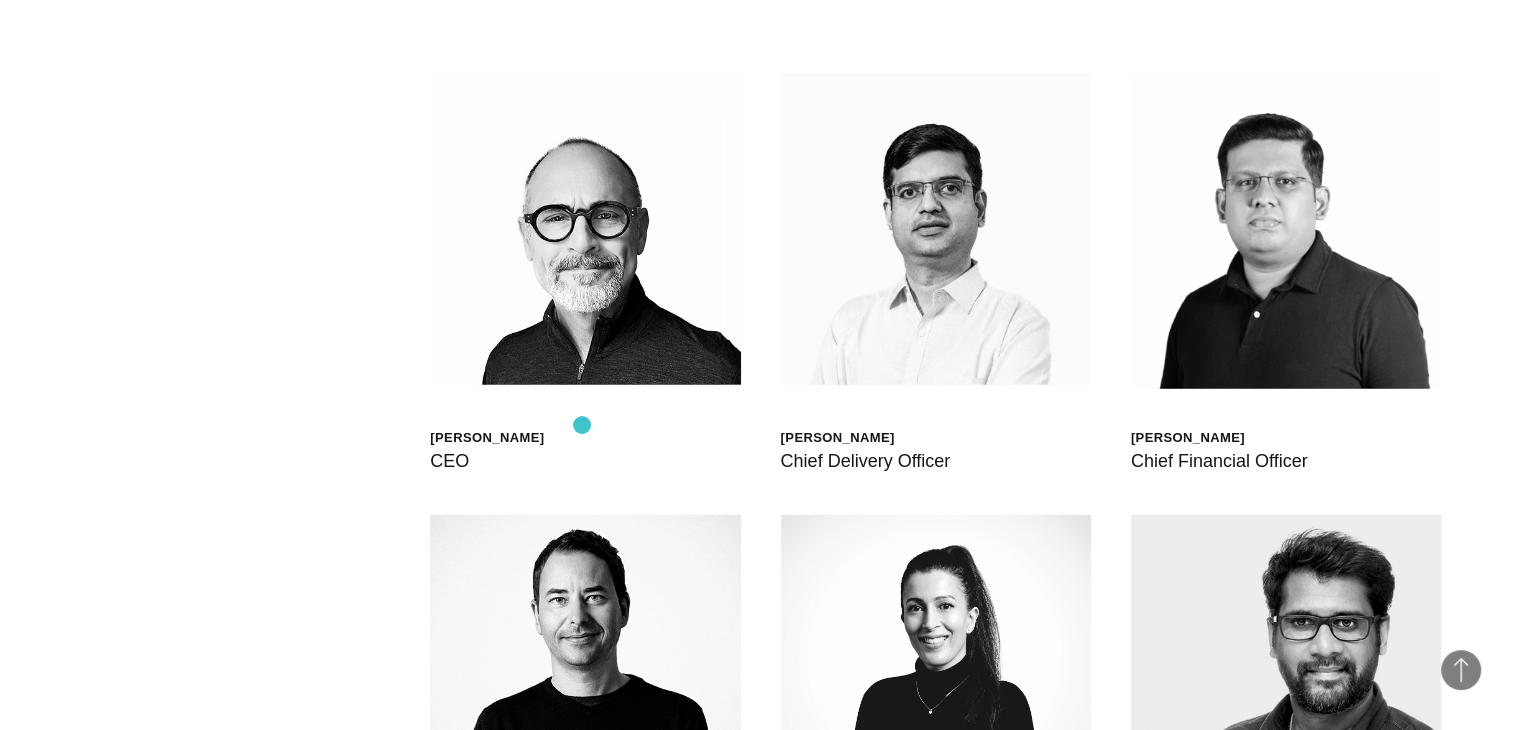 drag, startPoint x: 415, startPoint y: 422, endPoint x: 582, endPoint y: 425, distance: 167.02695 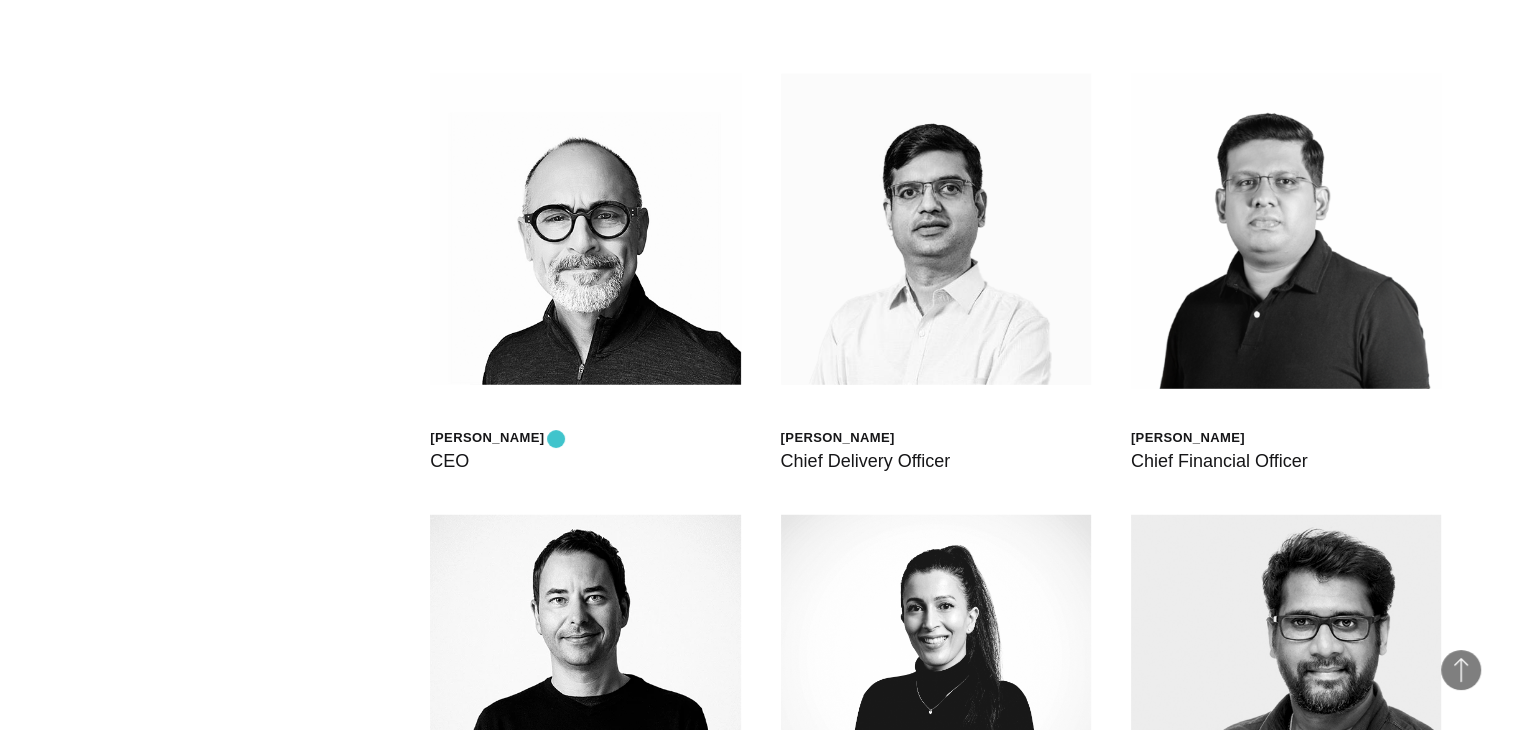 drag, startPoint x: 414, startPoint y: 429, endPoint x: 591, endPoint y: 439, distance: 177.28226 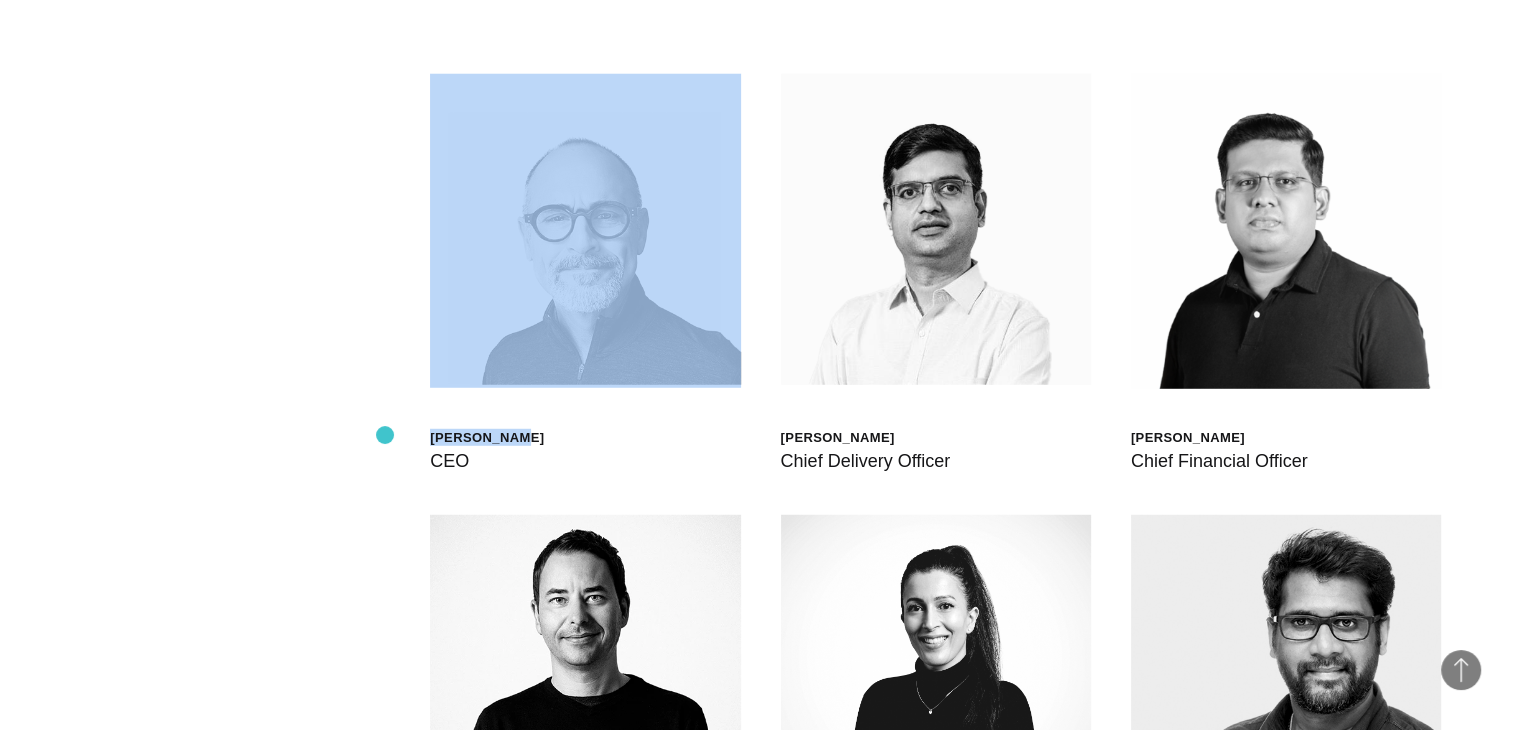 drag, startPoint x: 522, startPoint y: 433, endPoint x: 385, endPoint y: 435, distance: 137.0146 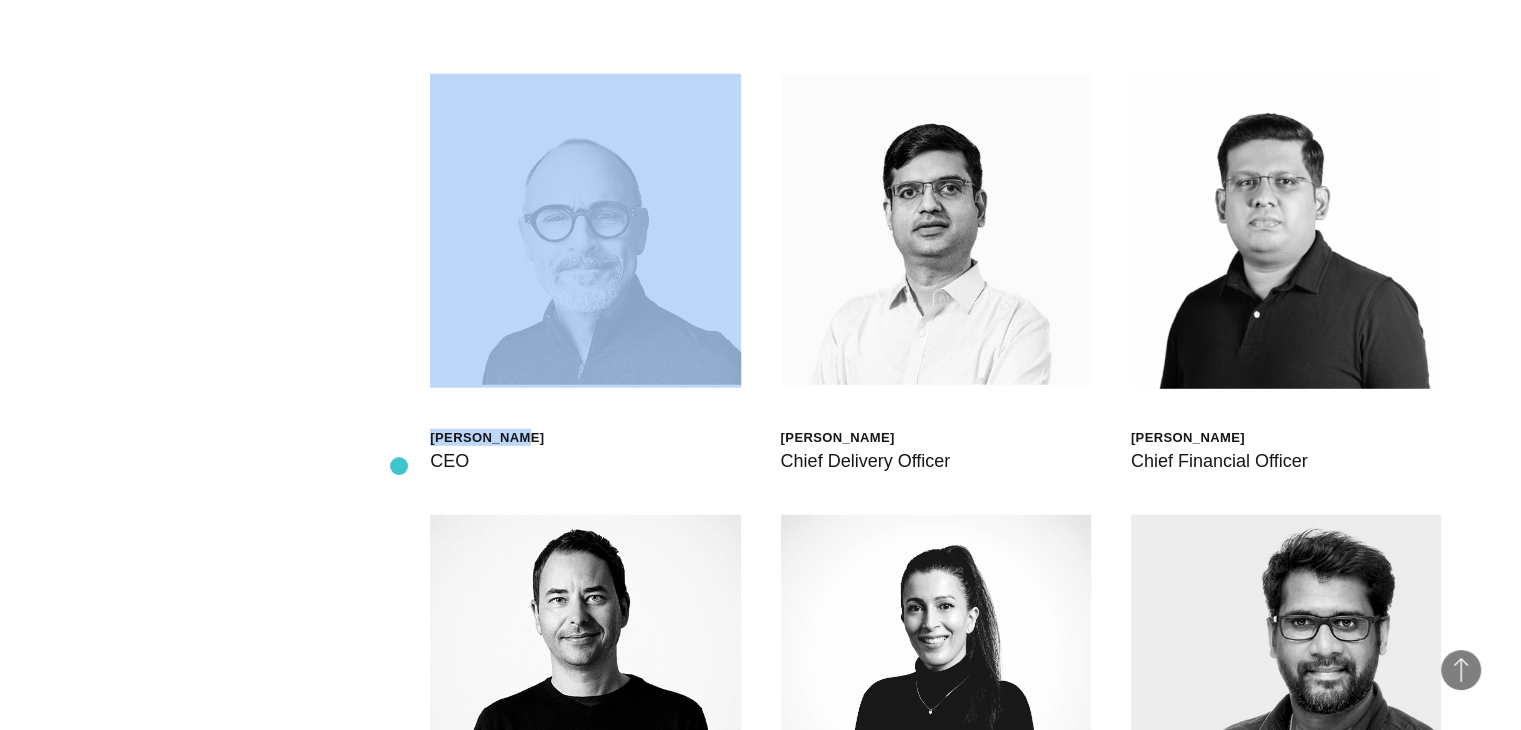 click on "Scott Sorokin
CEO
Shashank Tamotia
Chief Delivery Officer
Bharat Dasari
Chief Financial Officer
Tech" at bounding box center (760, 735) 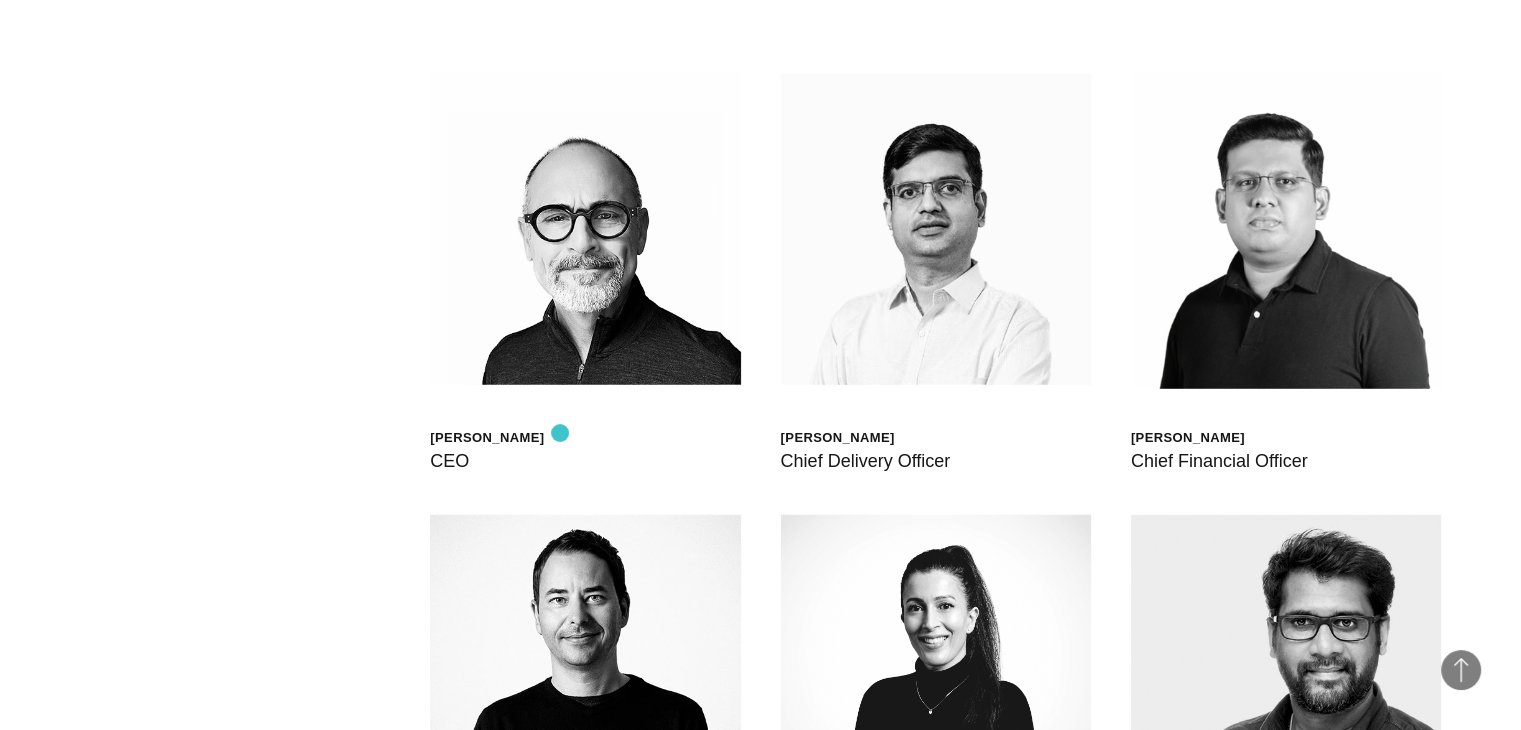 drag, startPoint x: 424, startPoint y: 436, endPoint x: 570, endPoint y: 433, distance: 146.03082 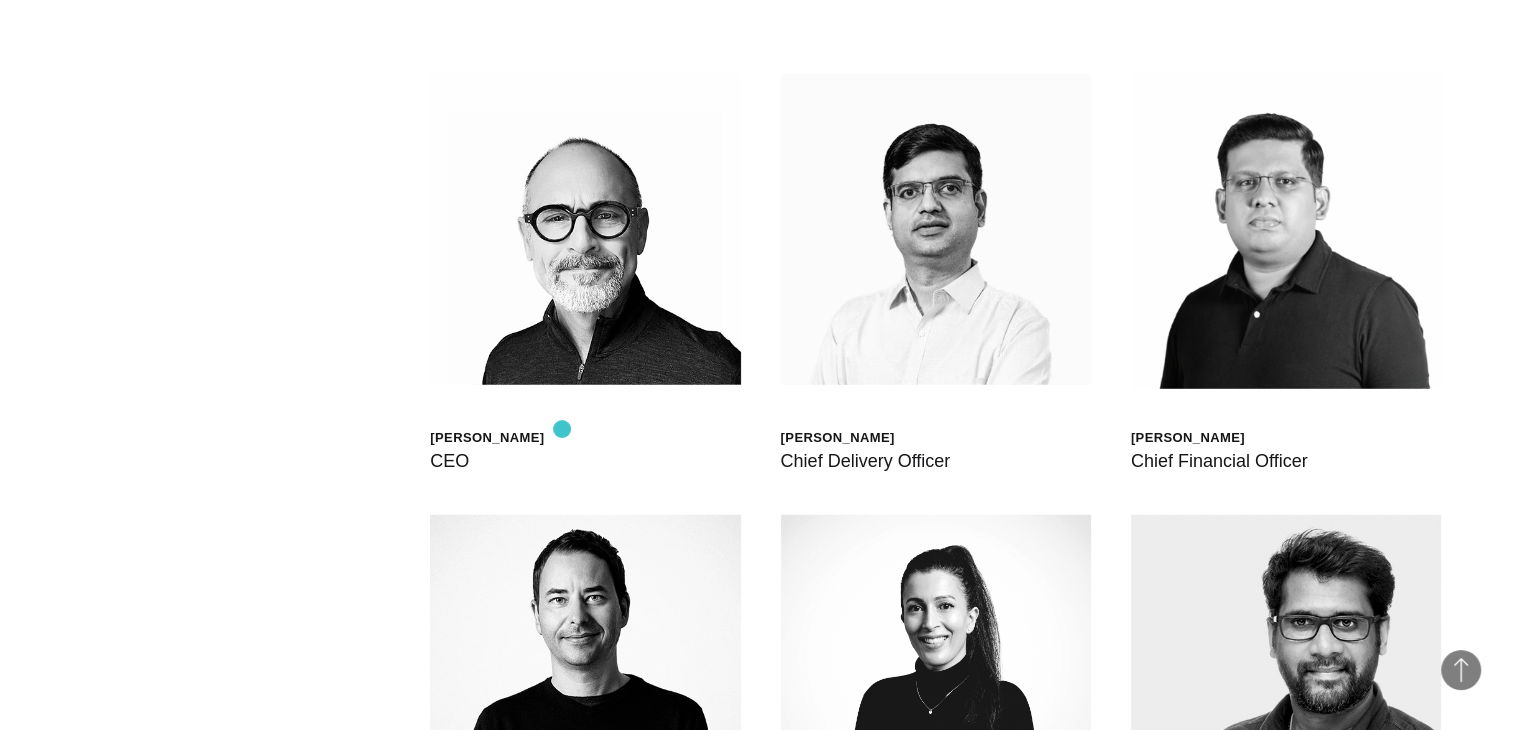 drag, startPoint x: 424, startPoint y: 428, endPoint x: 567, endPoint y: 429, distance: 143.0035 